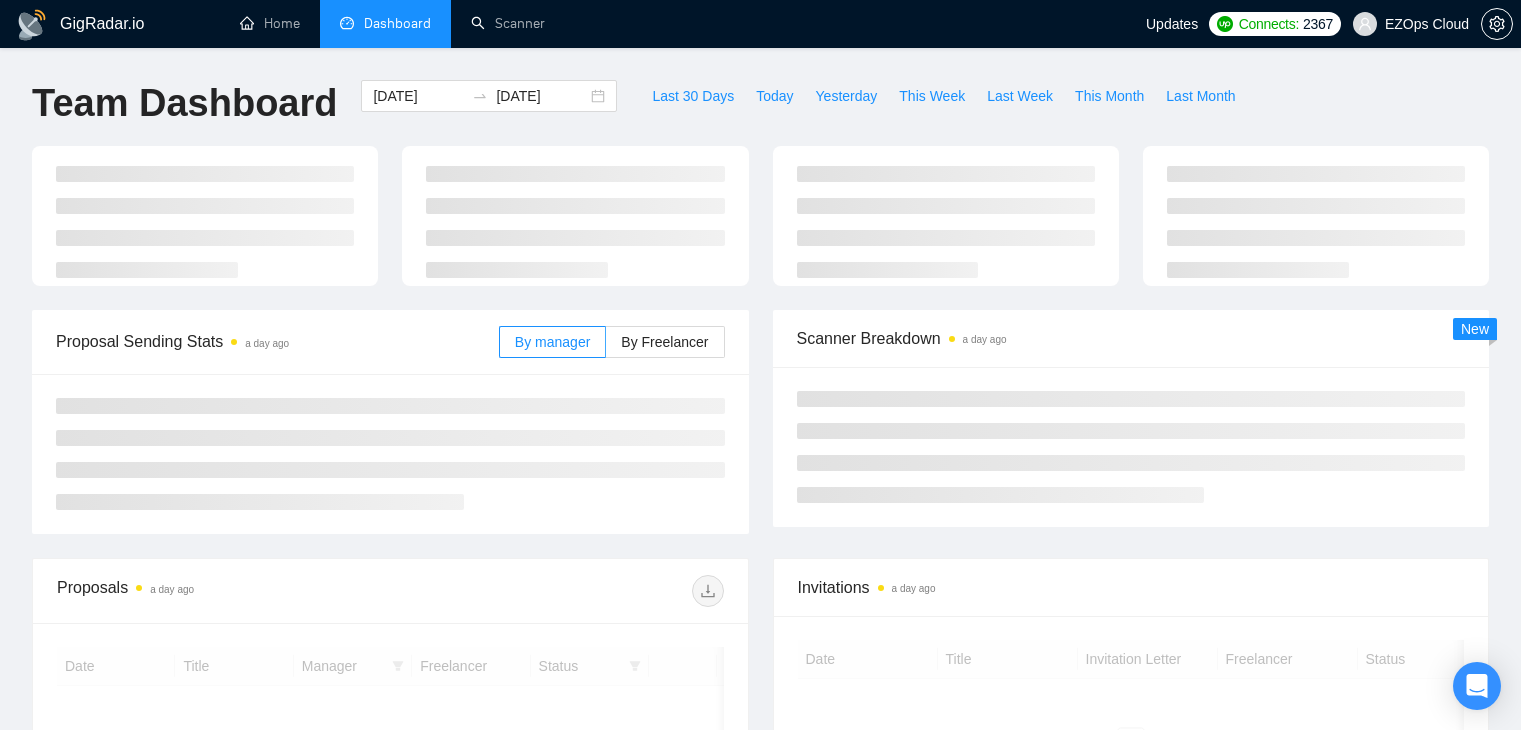 scroll, scrollTop: 0, scrollLeft: 0, axis: both 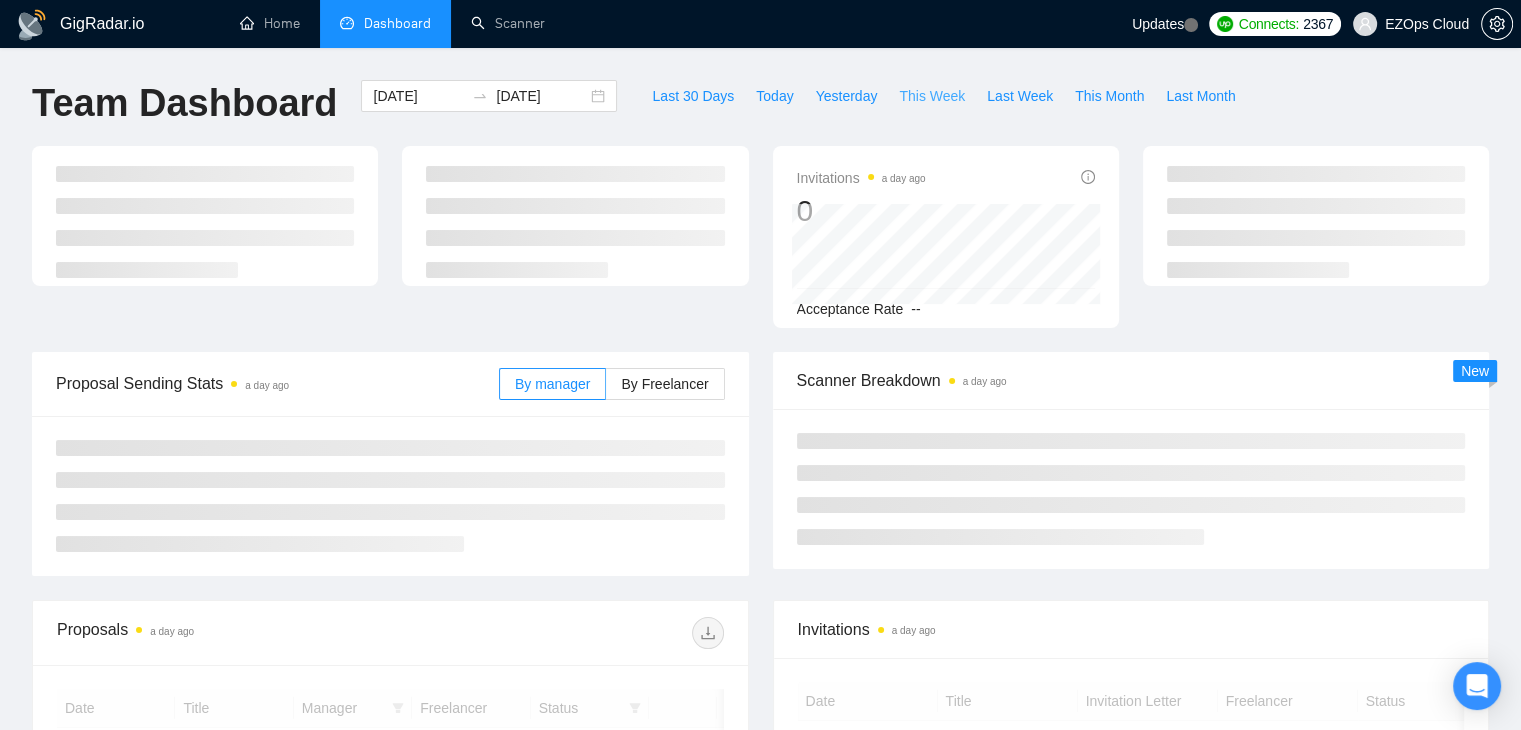 click on "This Week" at bounding box center (932, 96) 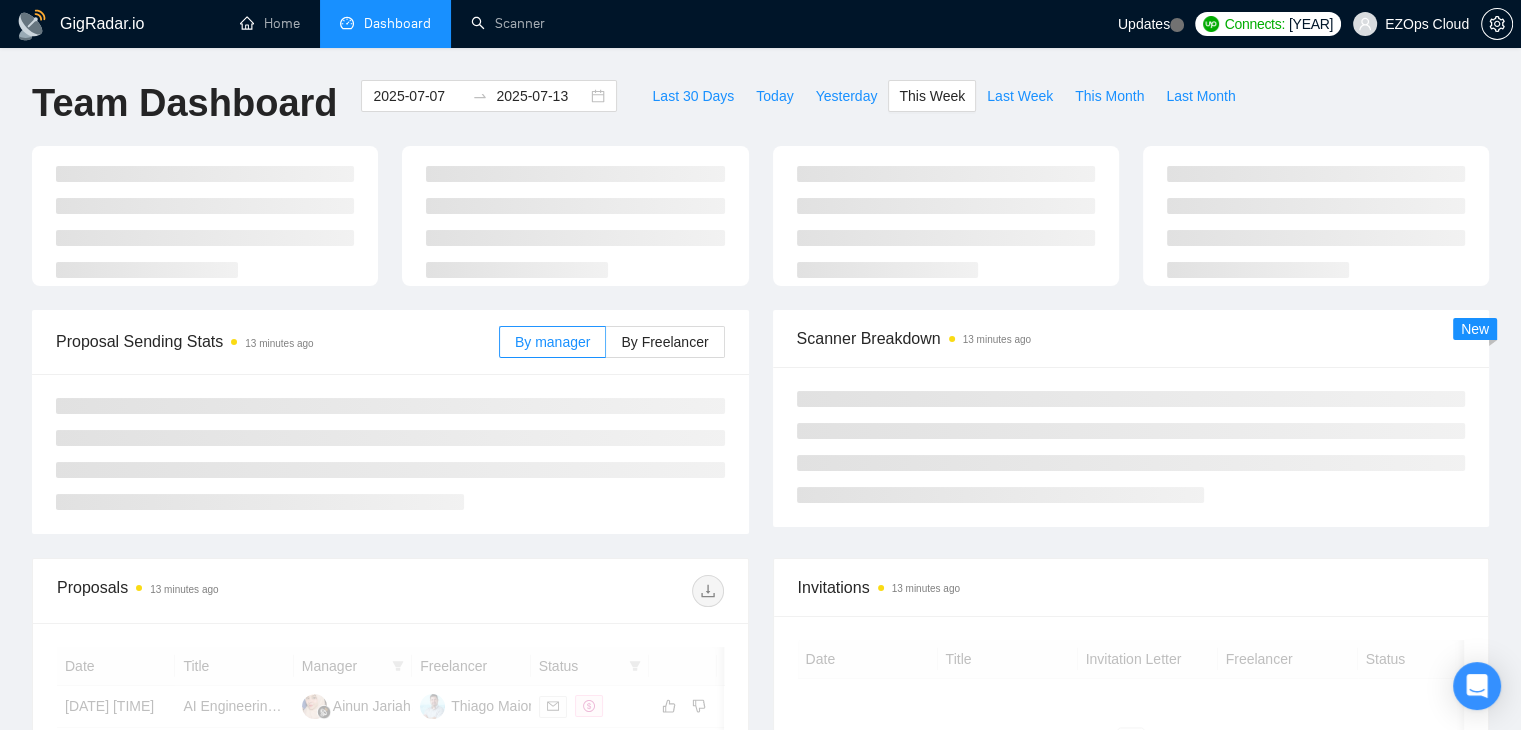 type on "2025-07-07" 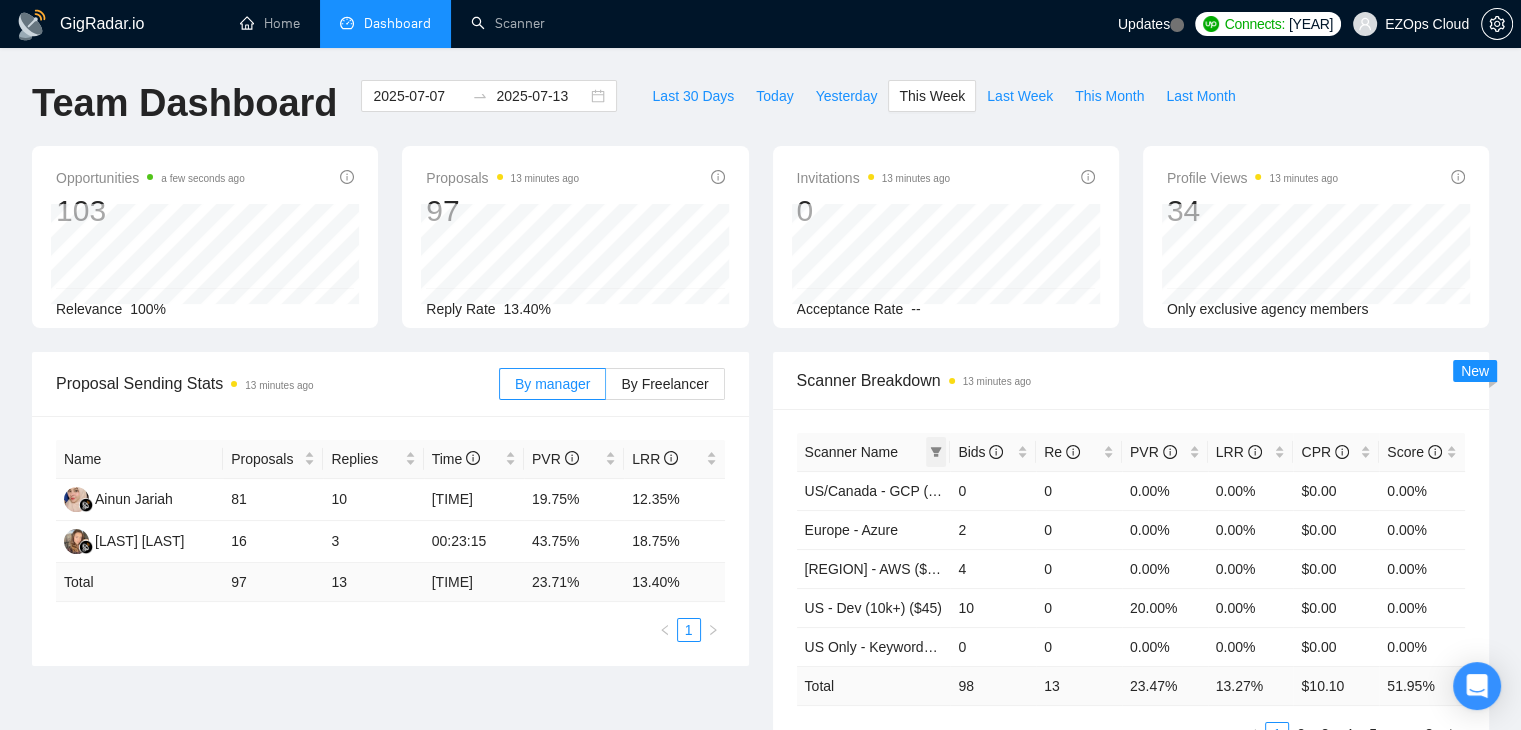 click 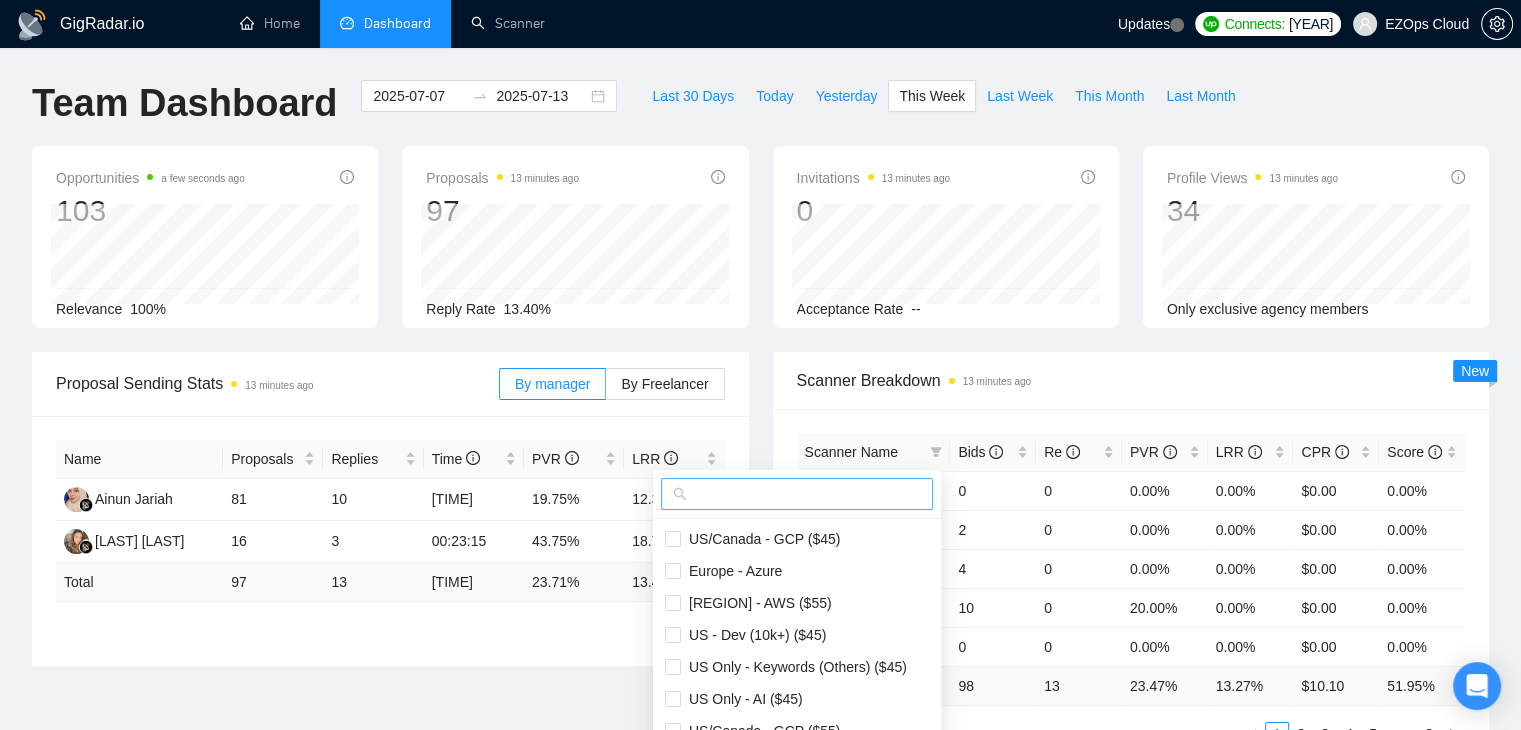 click at bounding box center (806, 494) 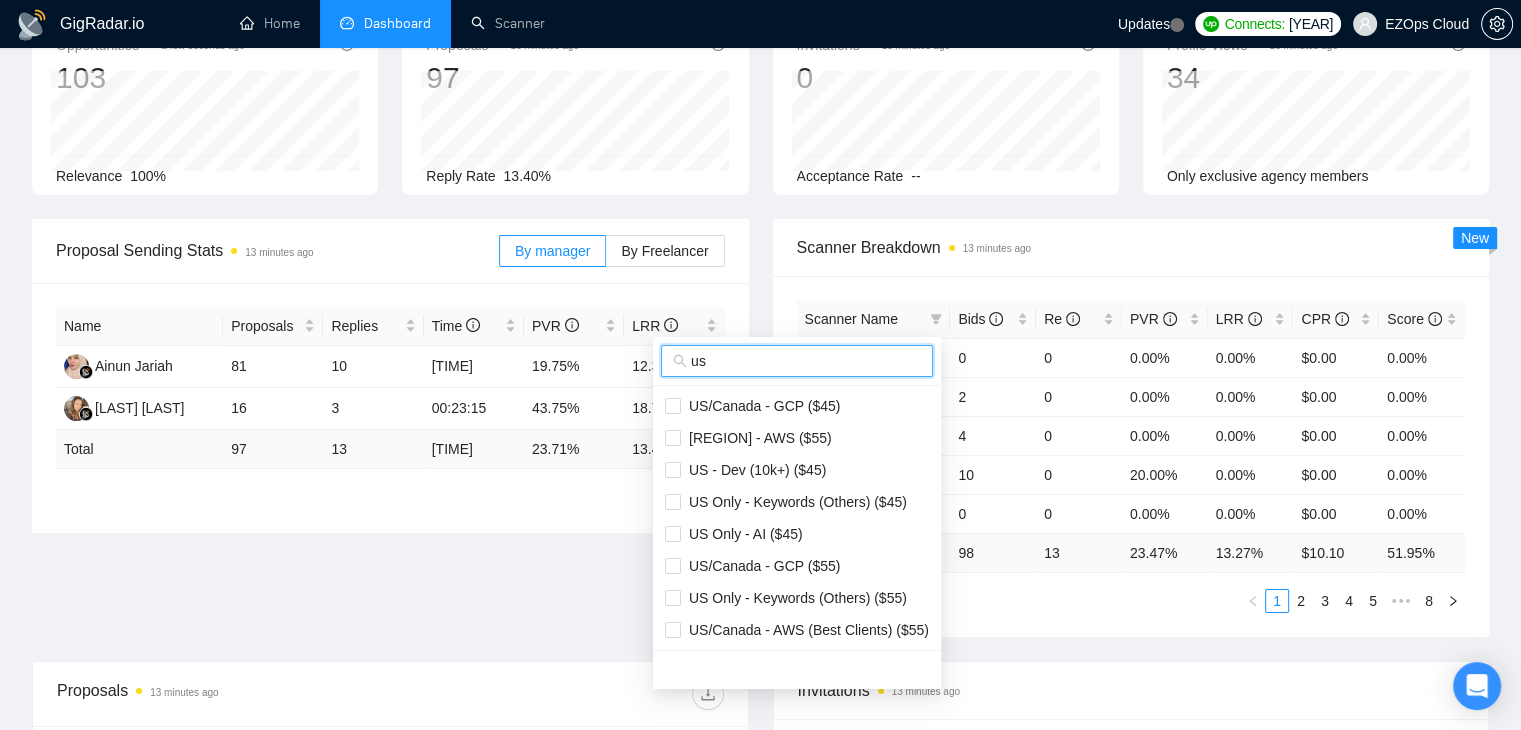 scroll, scrollTop: 300, scrollLeft: 0, axis: vertical 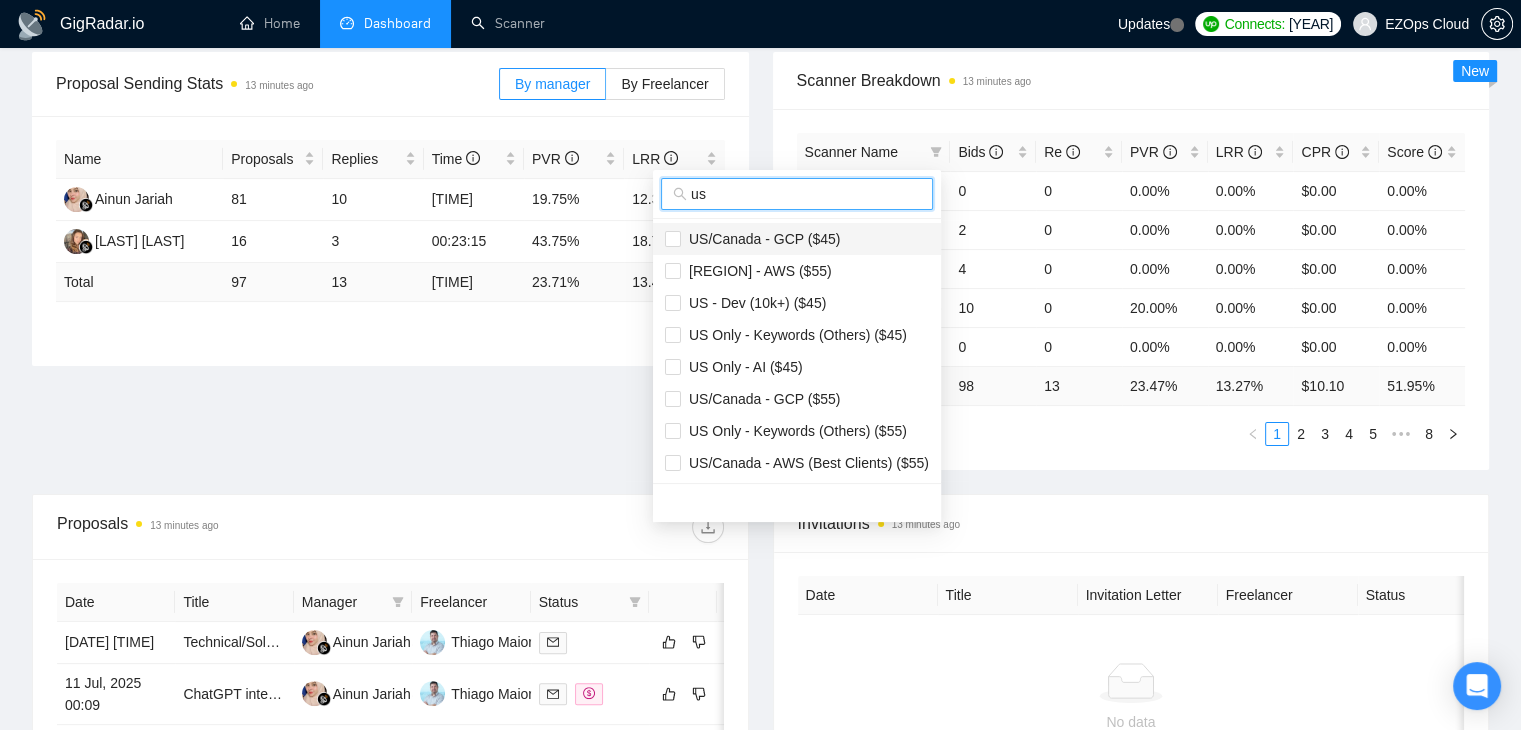 type on "us" 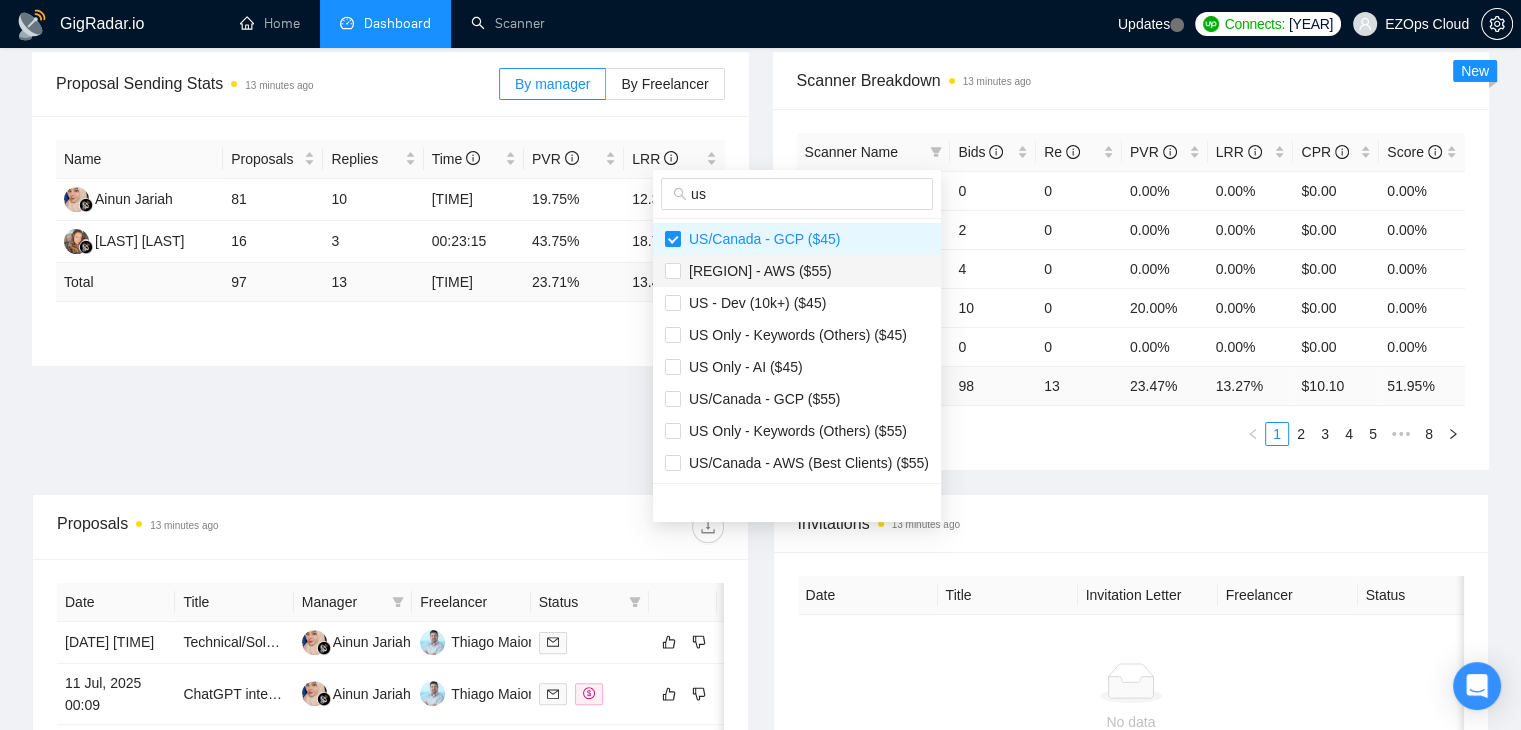 click on "[REGION] - AWS ($55)" at bounding box center (756, 271) 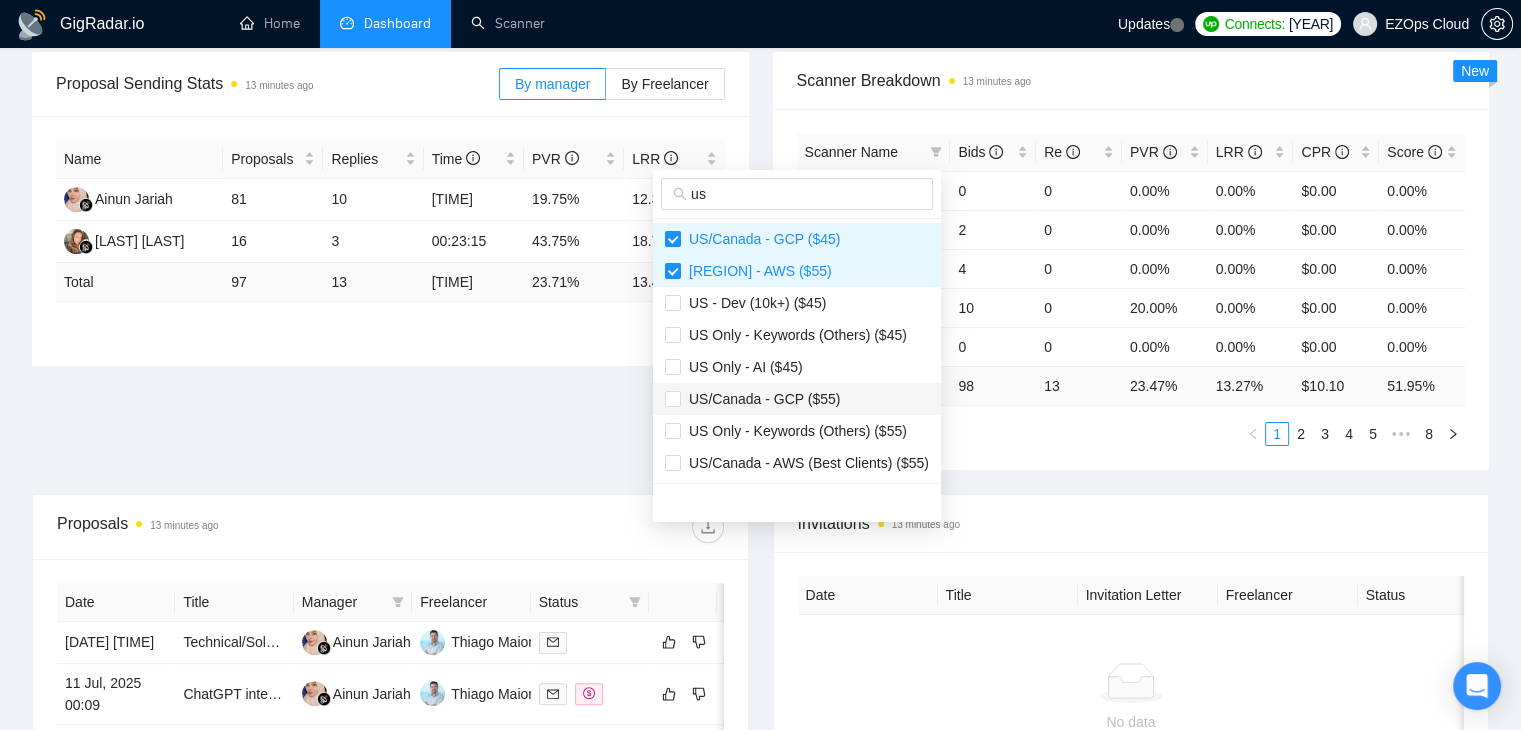 click on "US/Canada - GCP ($55)" at bounding box center [797, 399] 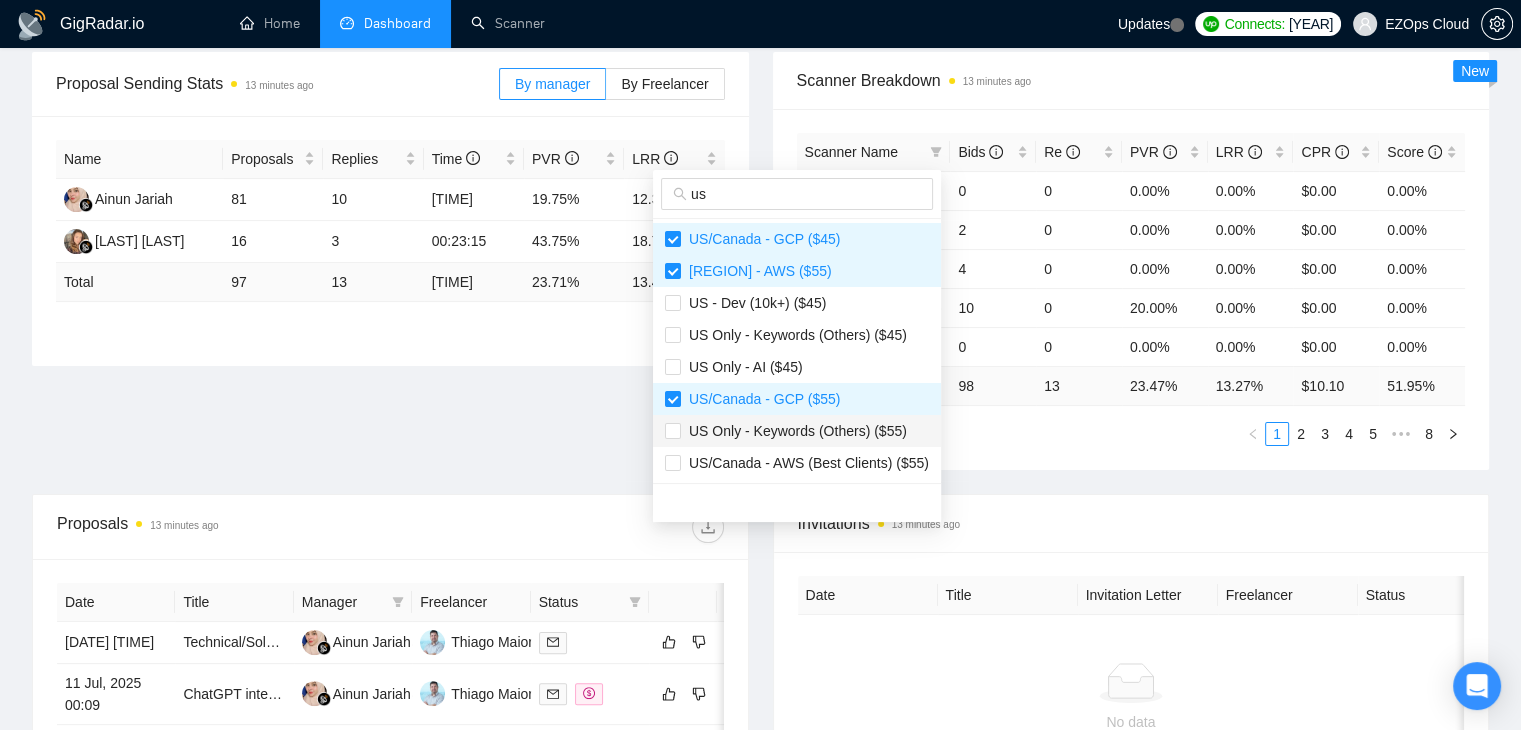 click on "US Only - Keywords (Others) ($55)" at bounding box center (794, 431) 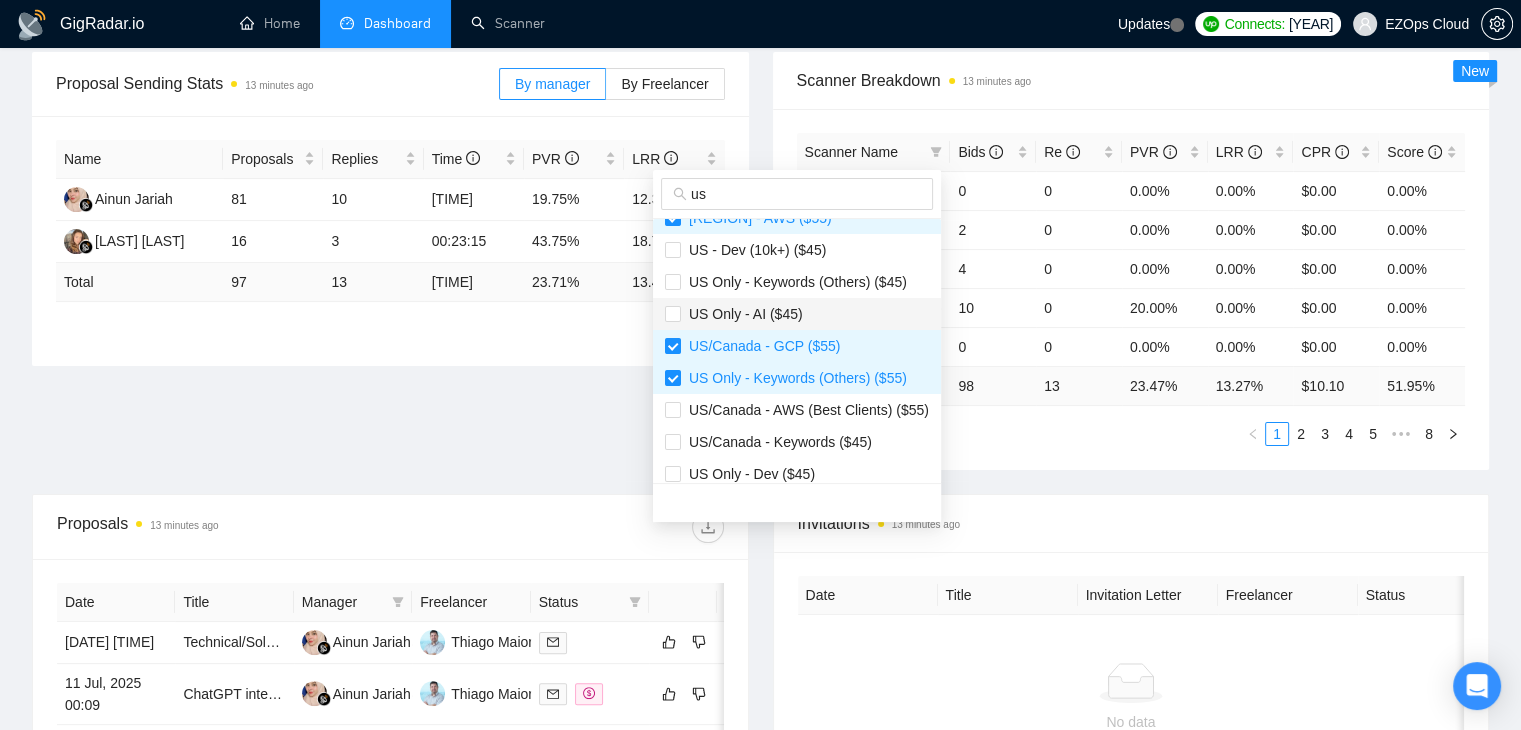 scroll, scrollTop: 100, scrollLeft: 0, axis: vertical 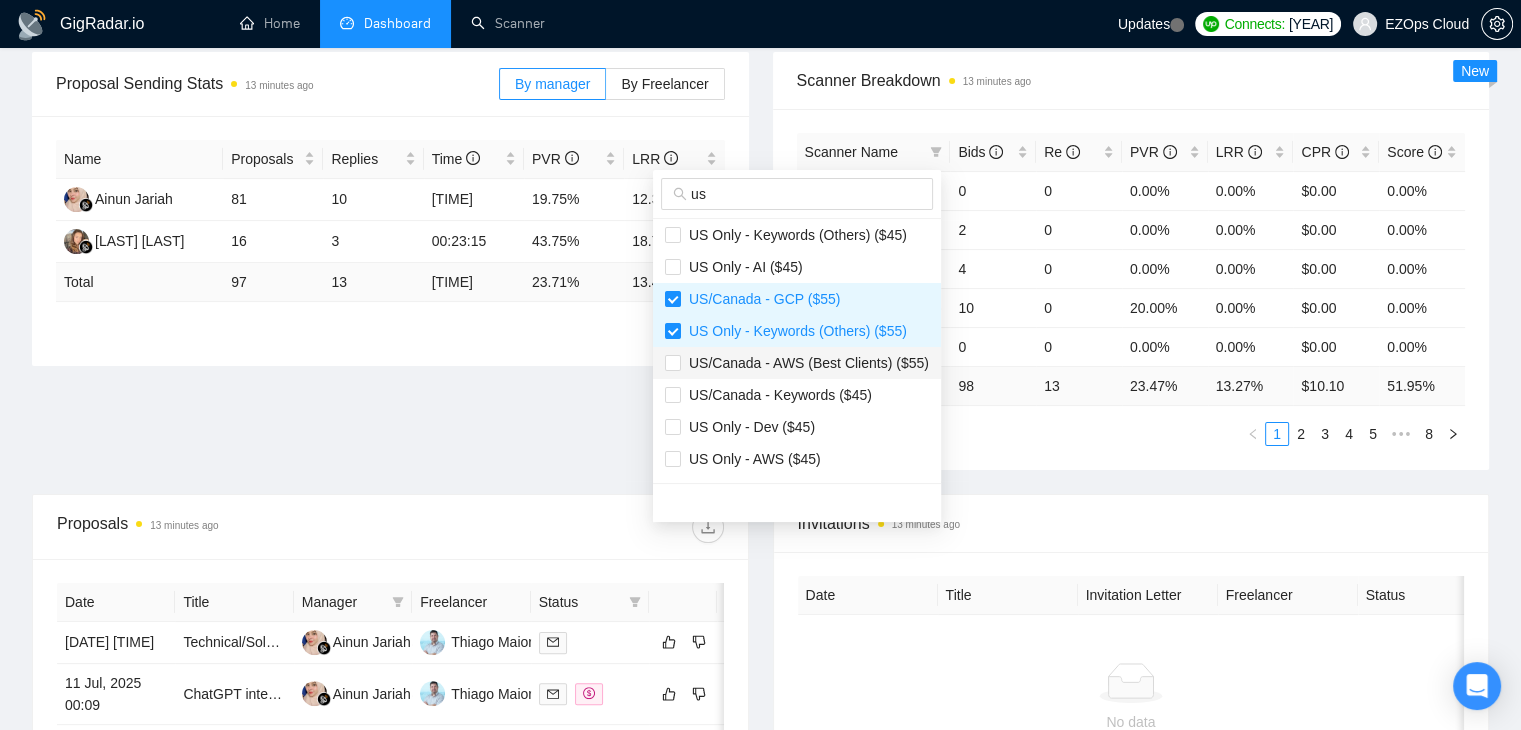 click on "US/Canada - AWS (Best Clients) ($55)" at bounding box center [805, 363] 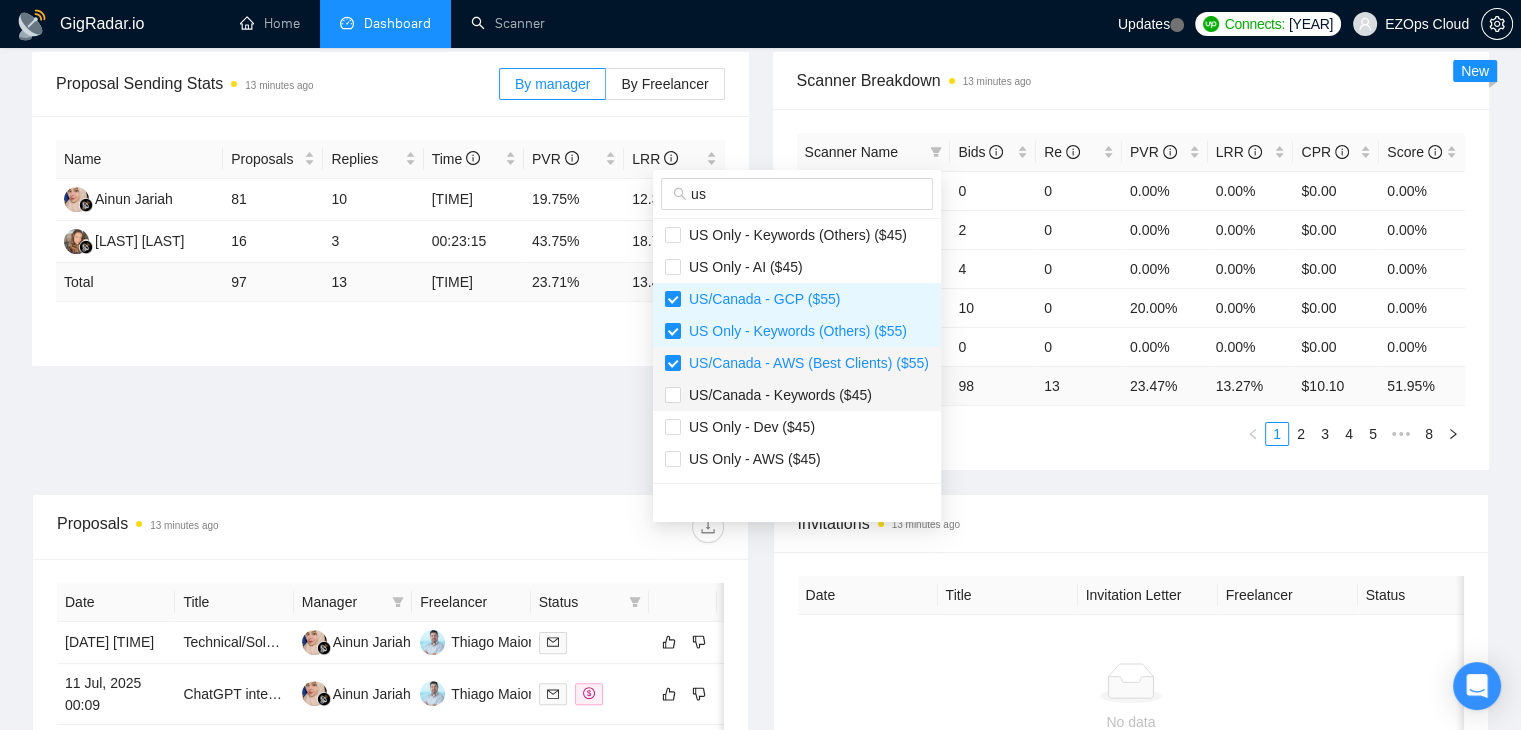 click on "US/Canada - Keywords ($45)" at bounding box center (776, 395) 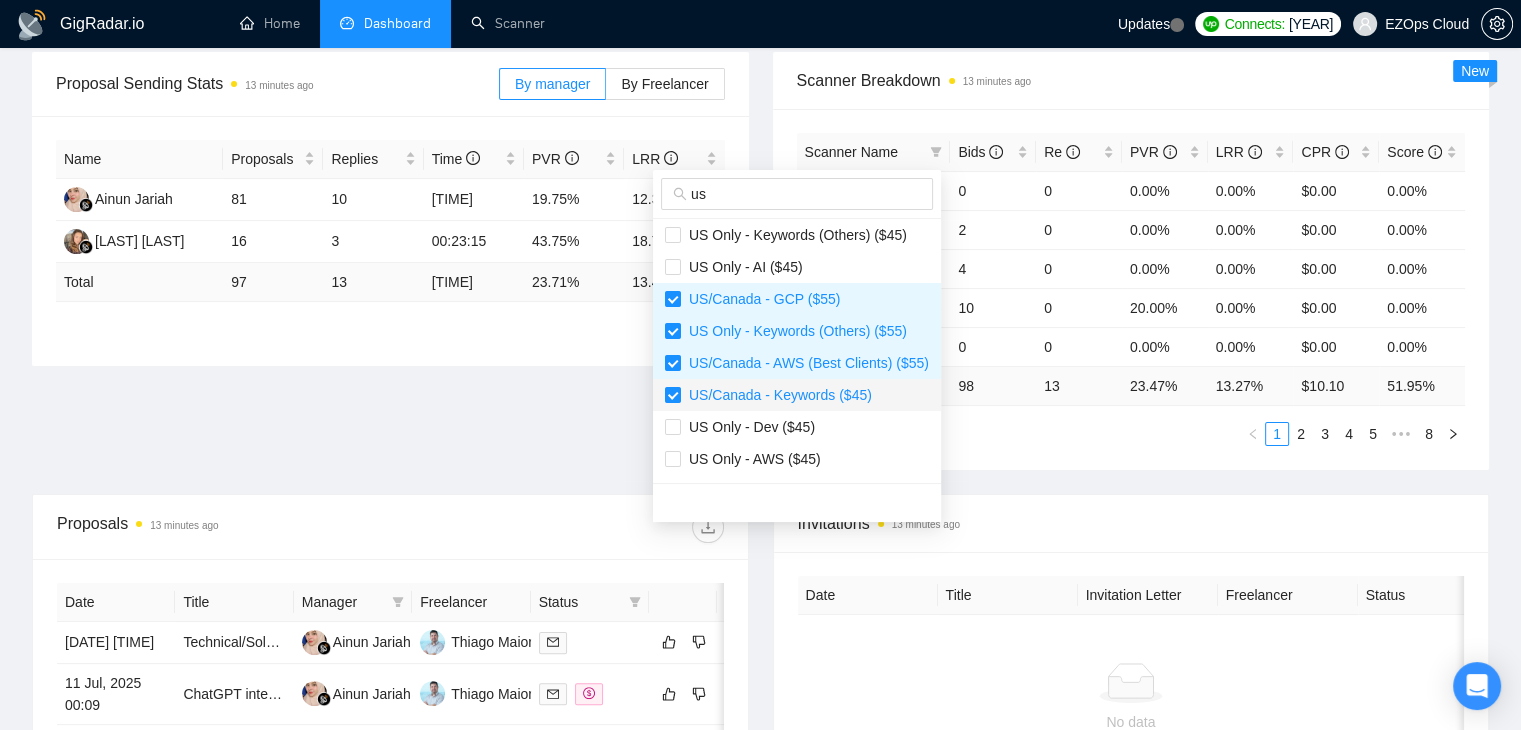 checkbox on "true" 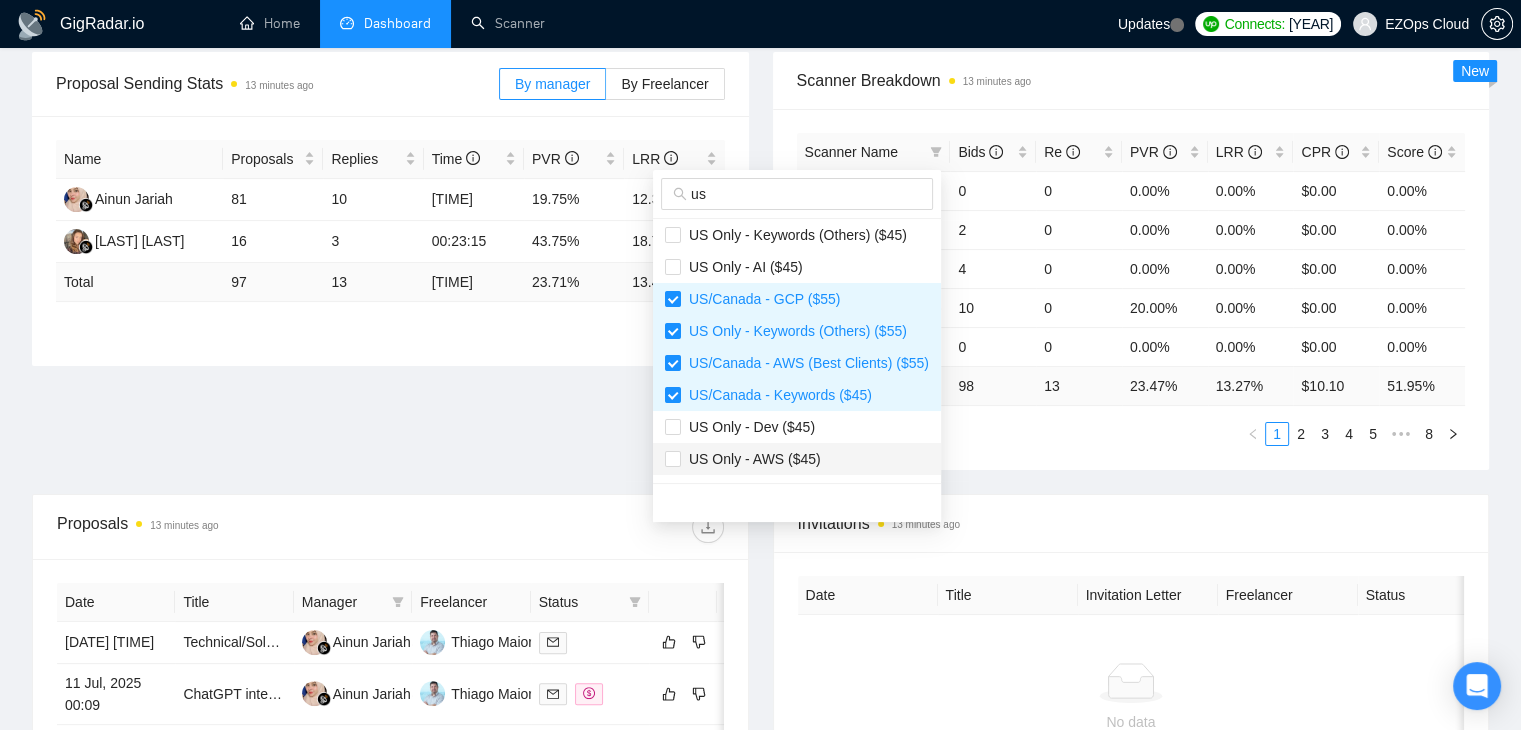click on "US Only - AWS ($45)" at bounding box center (797, 459) 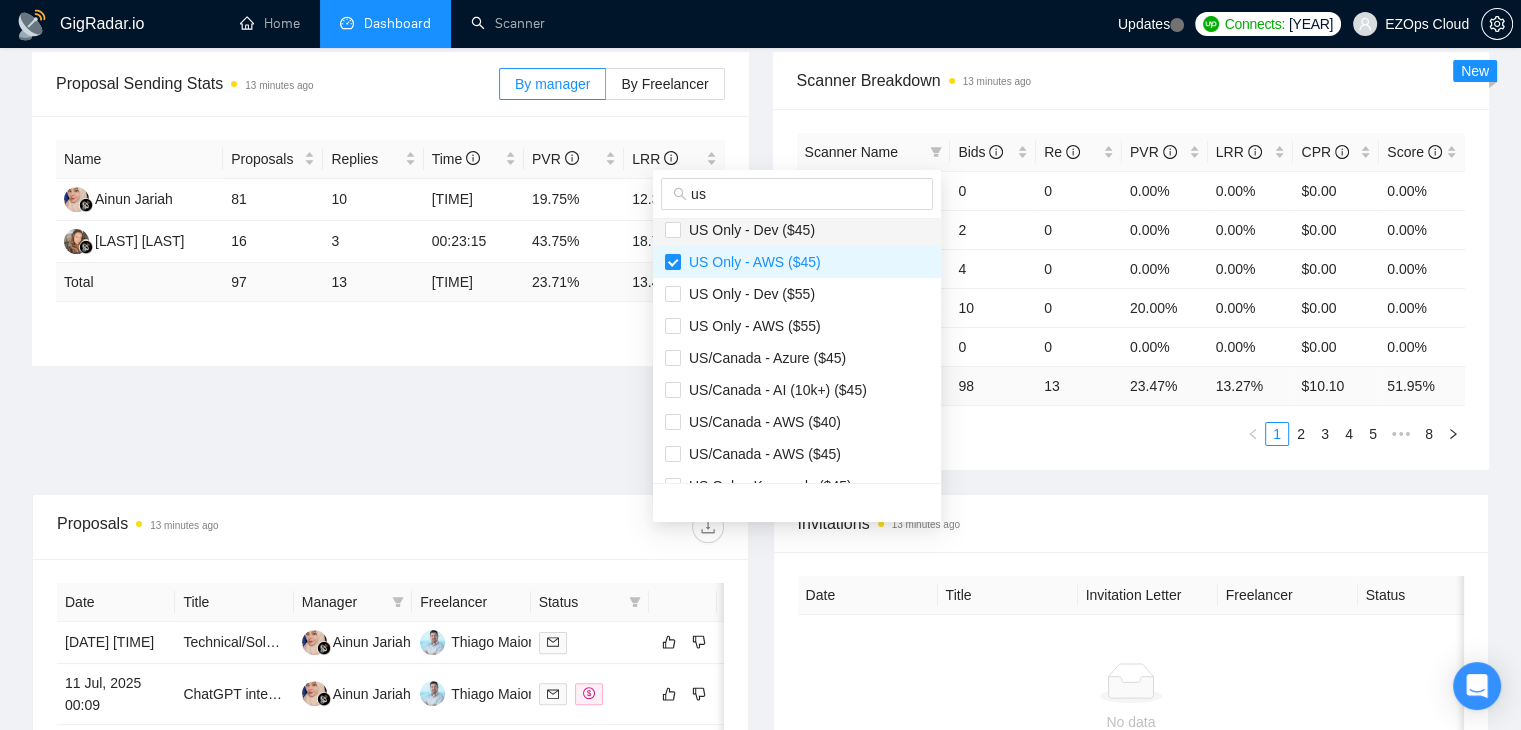 scroll, scrollTop: 300, scrollLeft: 0, axis: vertical 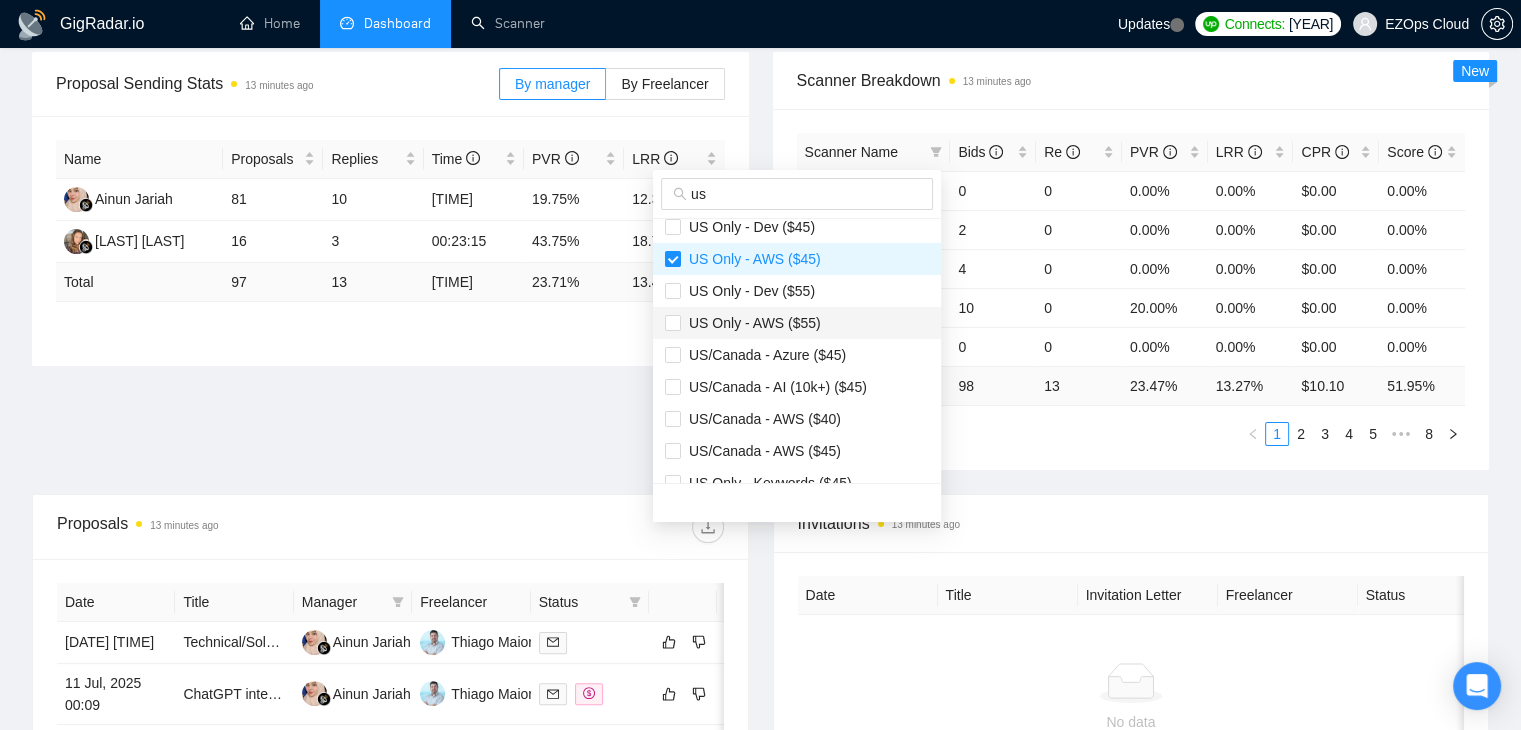 click on "US Only - AWS ($55)" at bounding box center (797, 323) 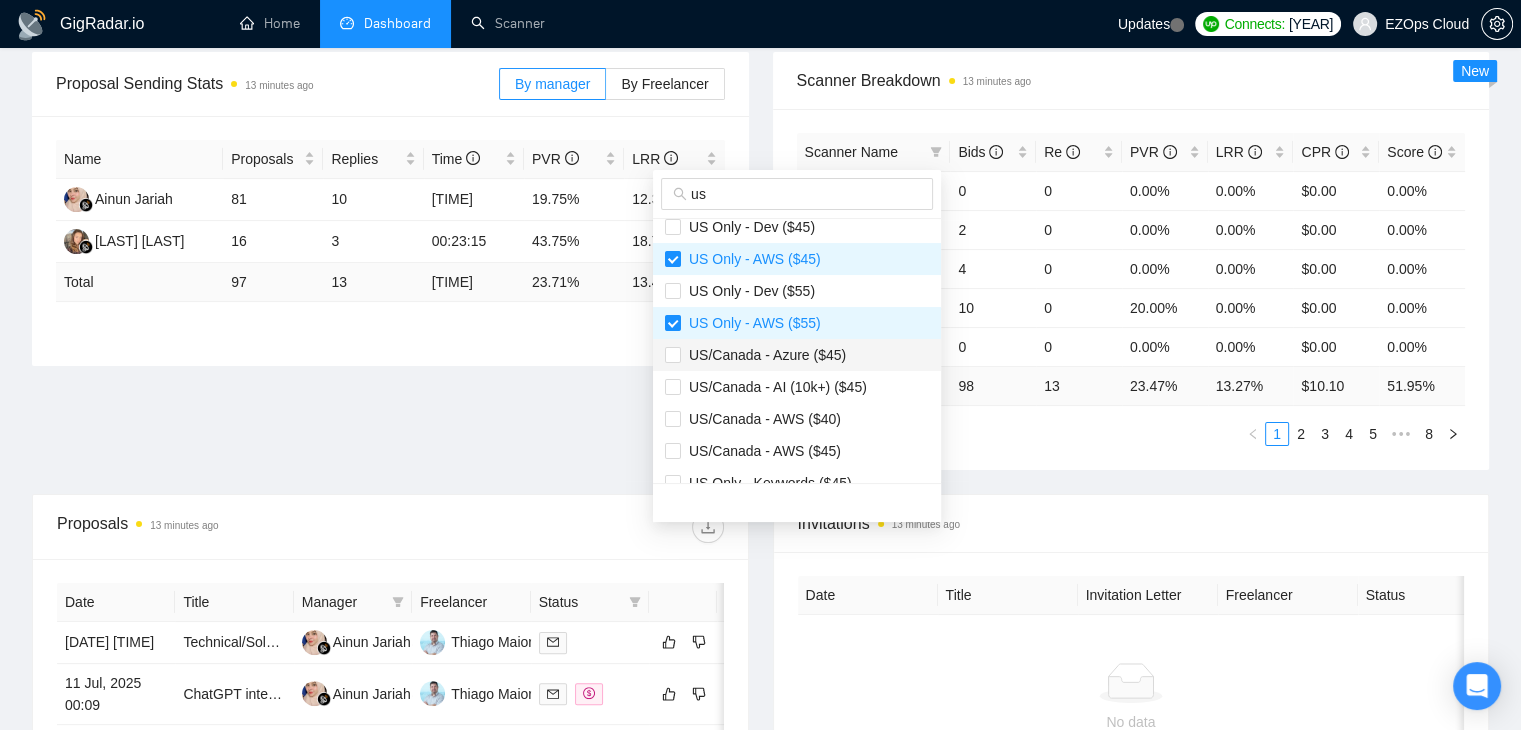 click on "US/Canada - Azure ($45)" at bounding box center [763, 355] 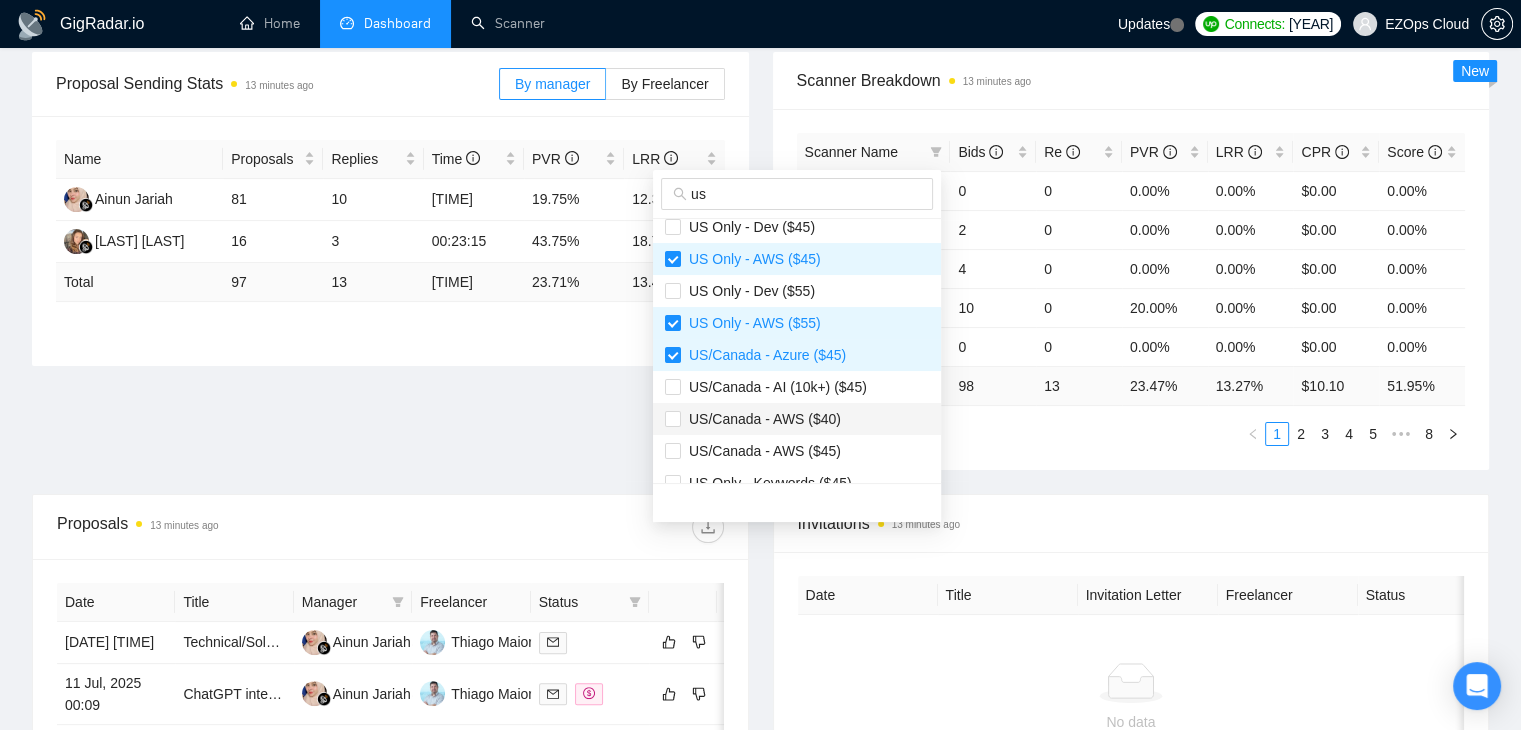 click on "US/Canada - AWS ($40)" at bounding box center [797, 419] 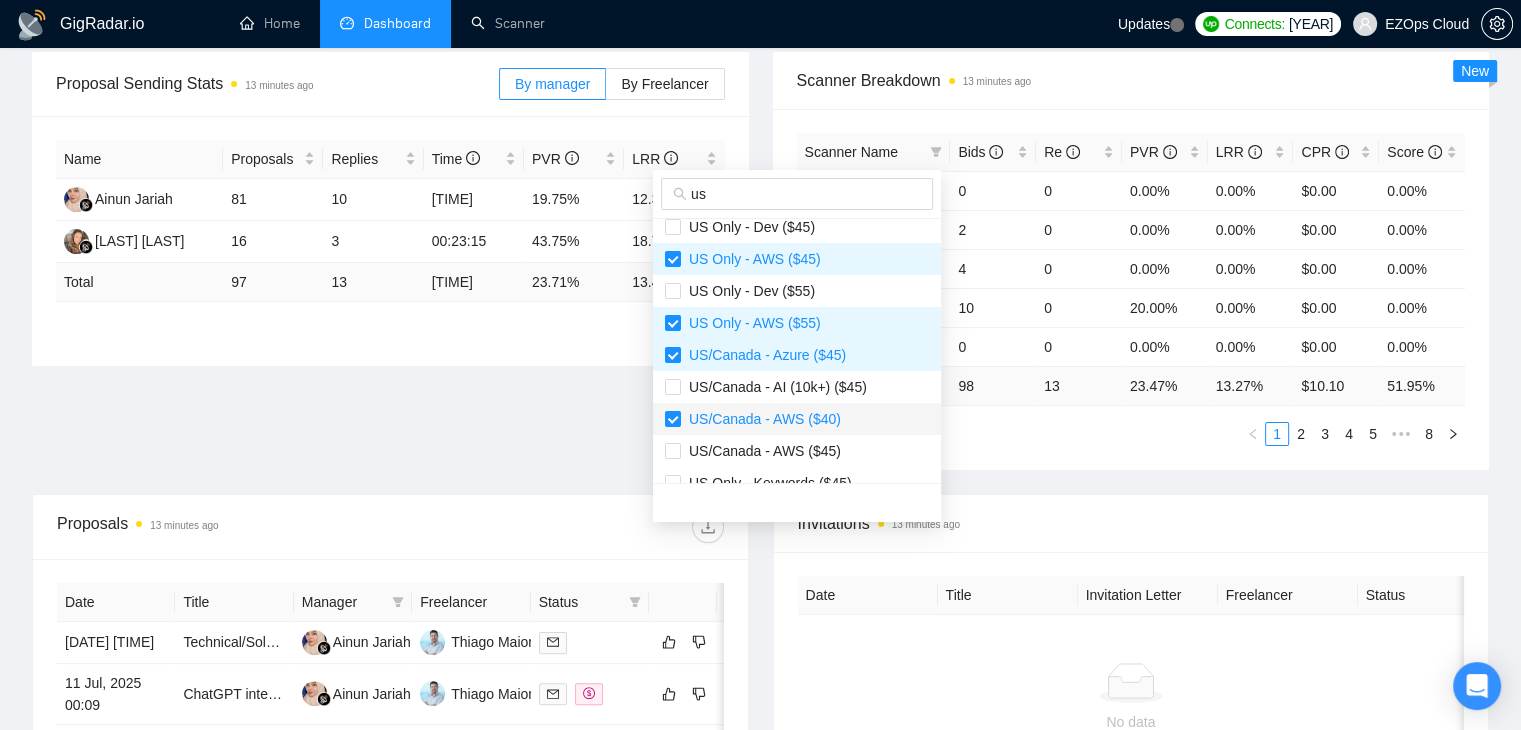 click on "US/Canada - AWS ($40)" at bounding box center [797, 419] 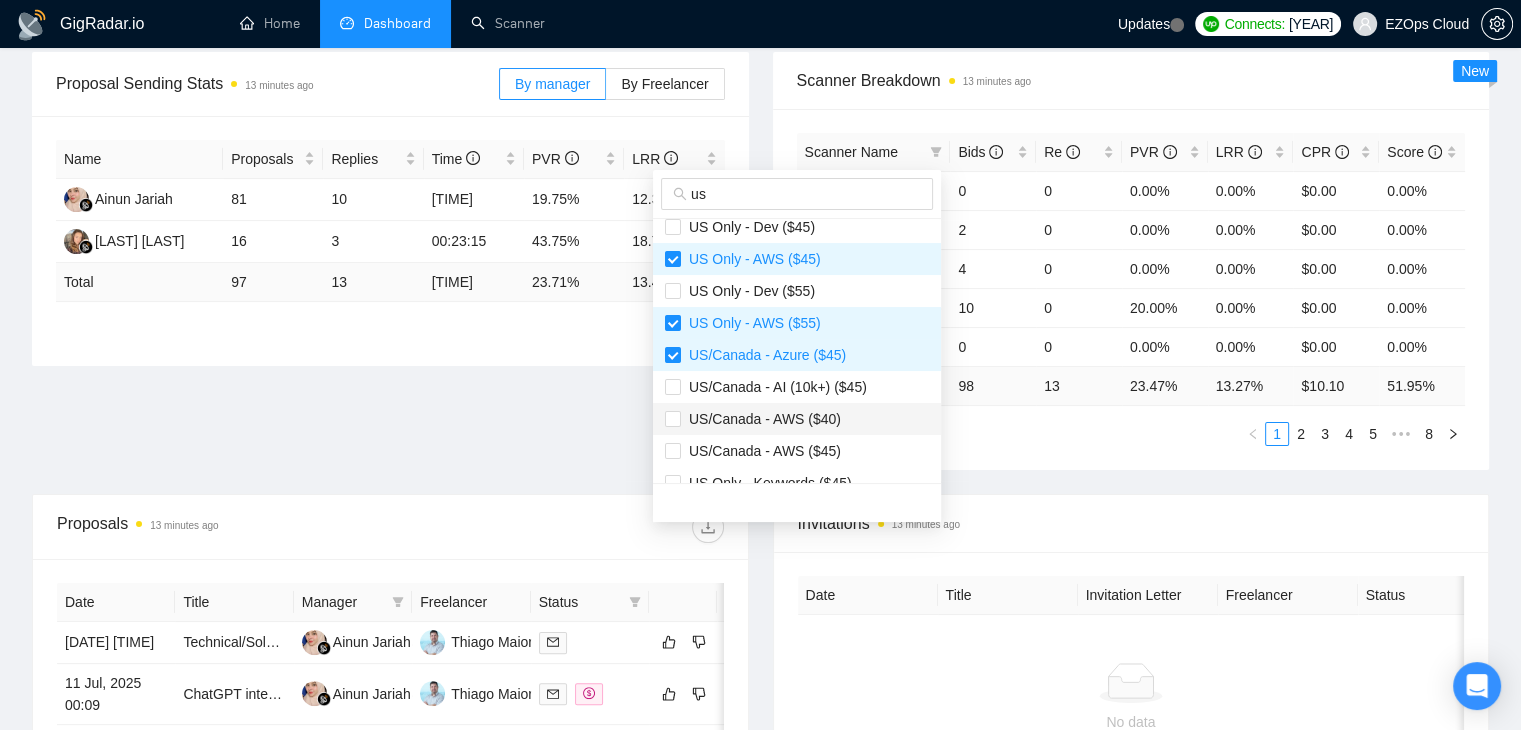 click on "US/Canada - AWS ($40)" at bounding box center [797, 419] 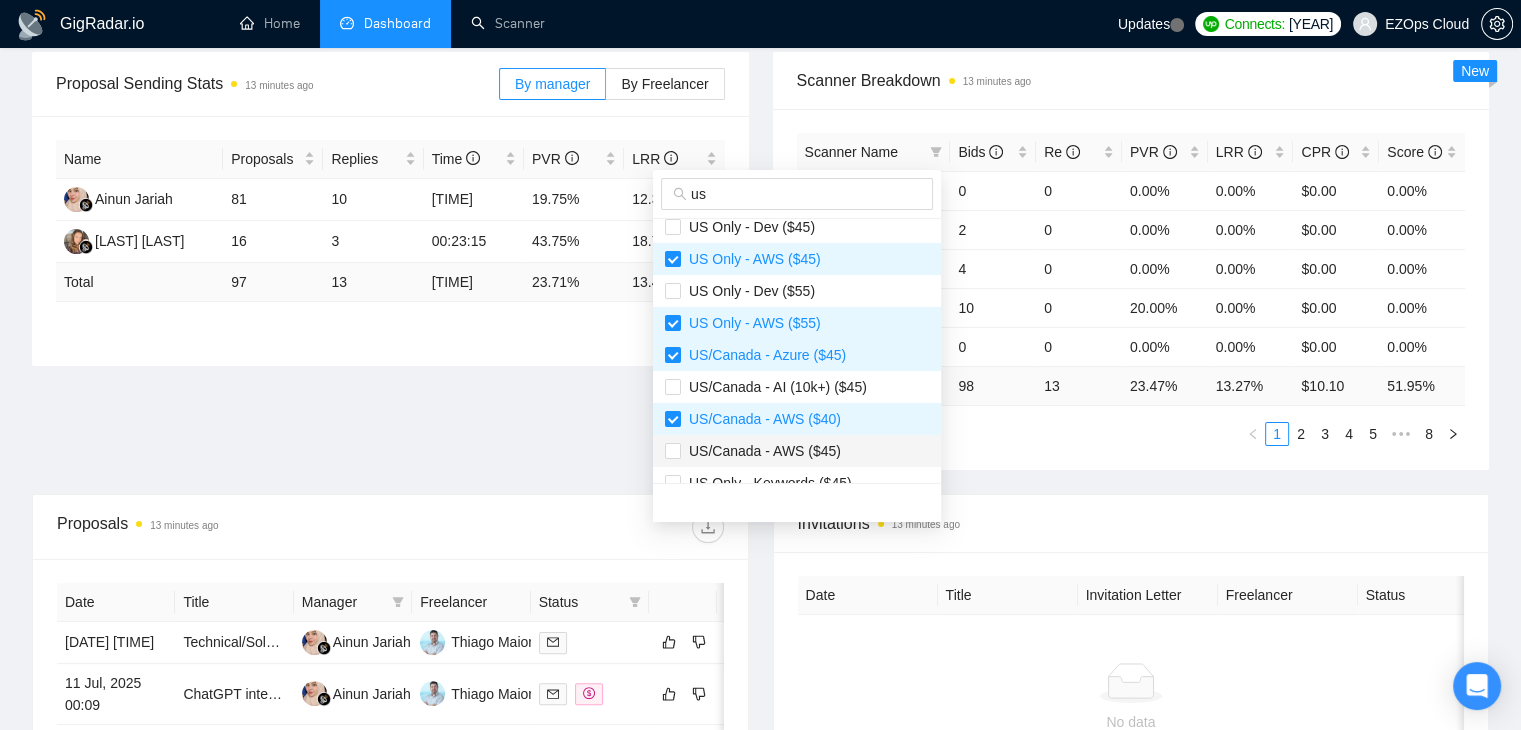 click on "US/Canada - AWS ($45)" at bounding box center [797, 451] 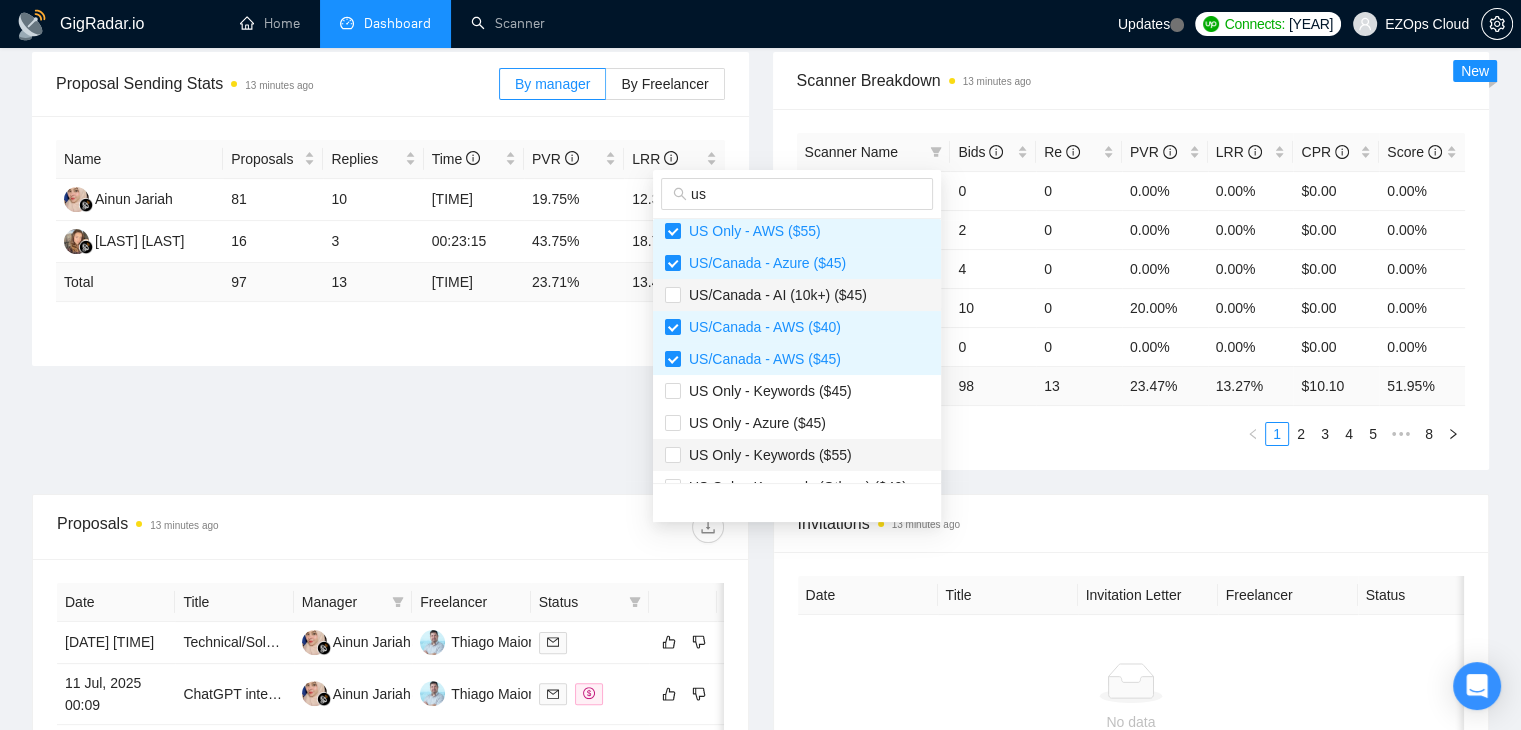 scroll, scrollTop: 500, scrollLeft: 0, axis: vertical 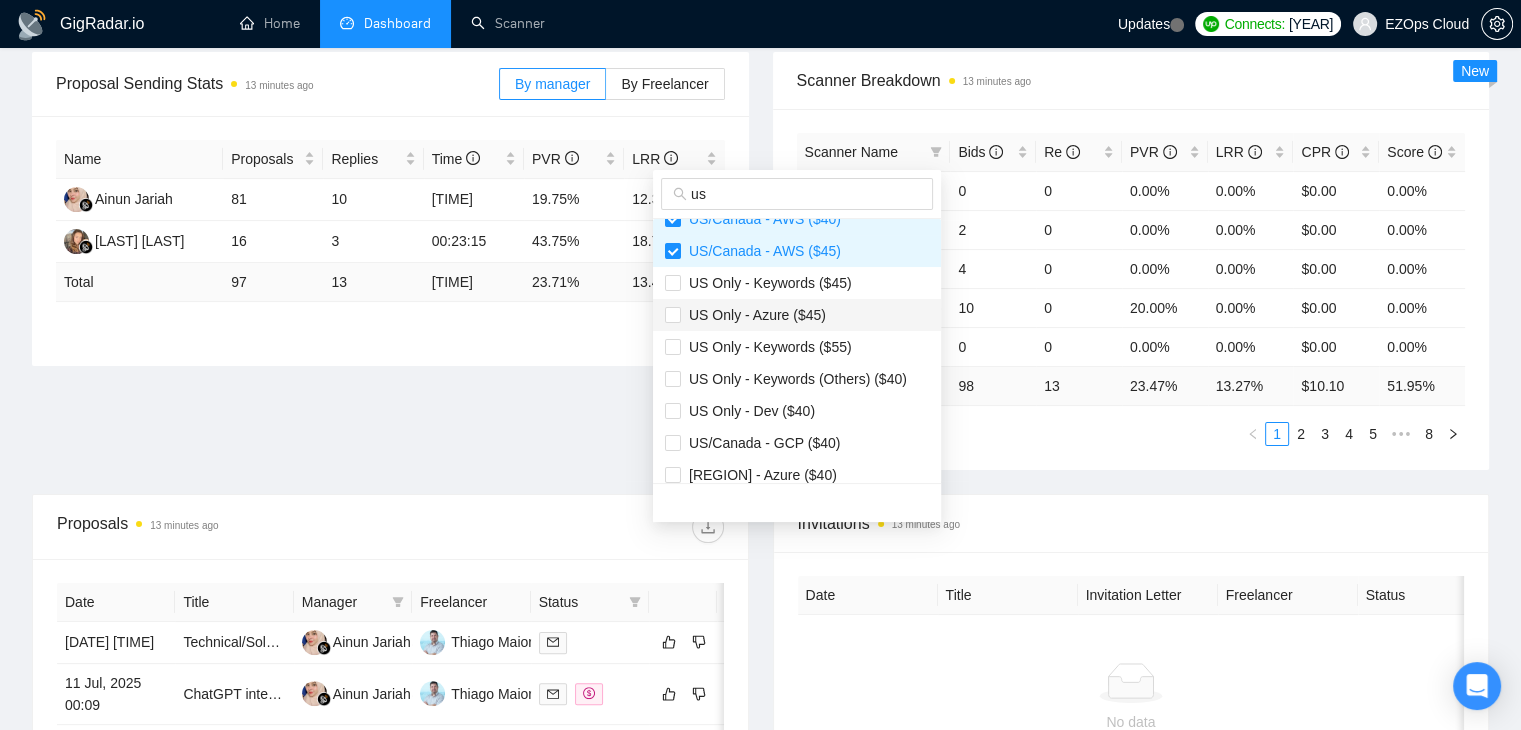 click on "US Only - Azure ($45)" at bounding box center (753, 315) 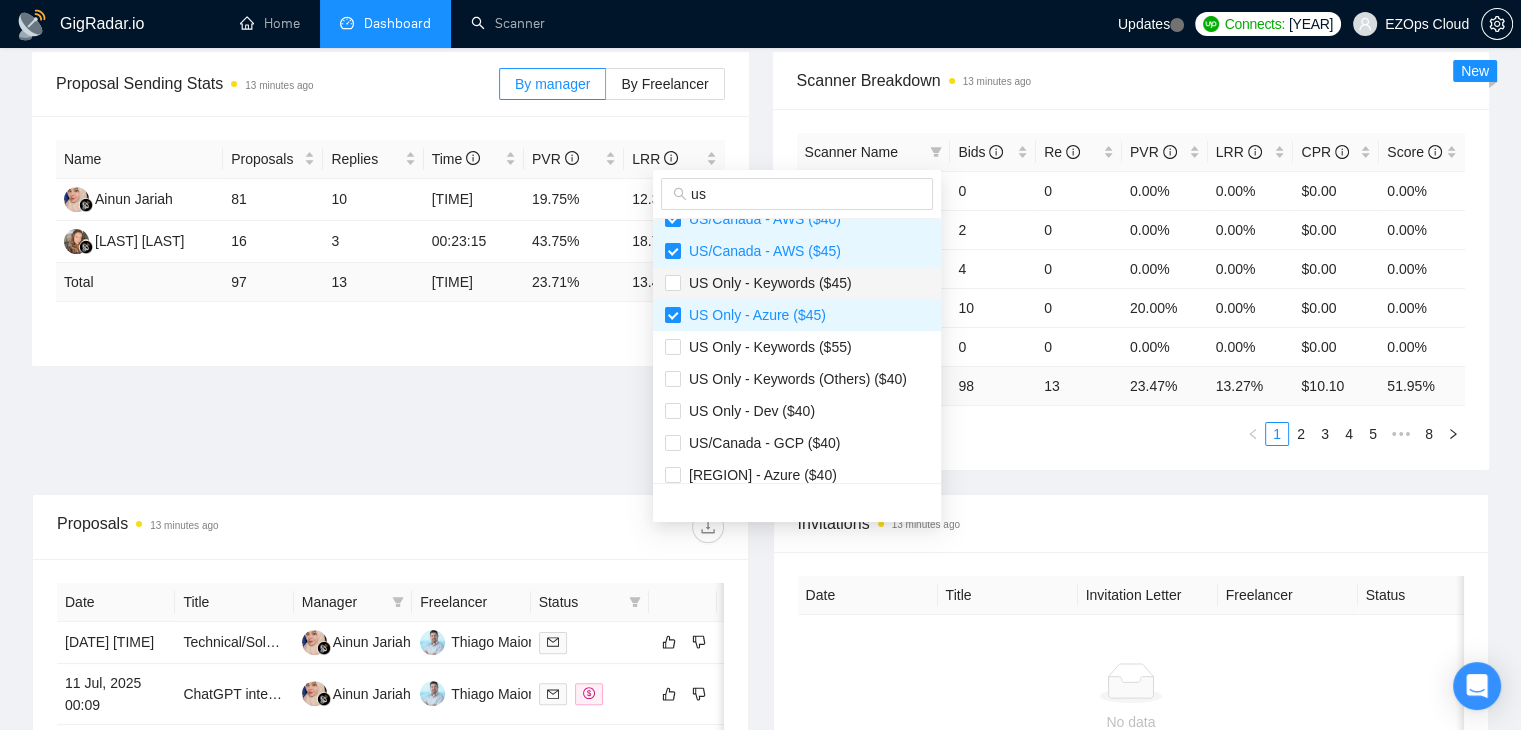 click on "US Only - Keywords ($45)" at bounding box center (766, 283) 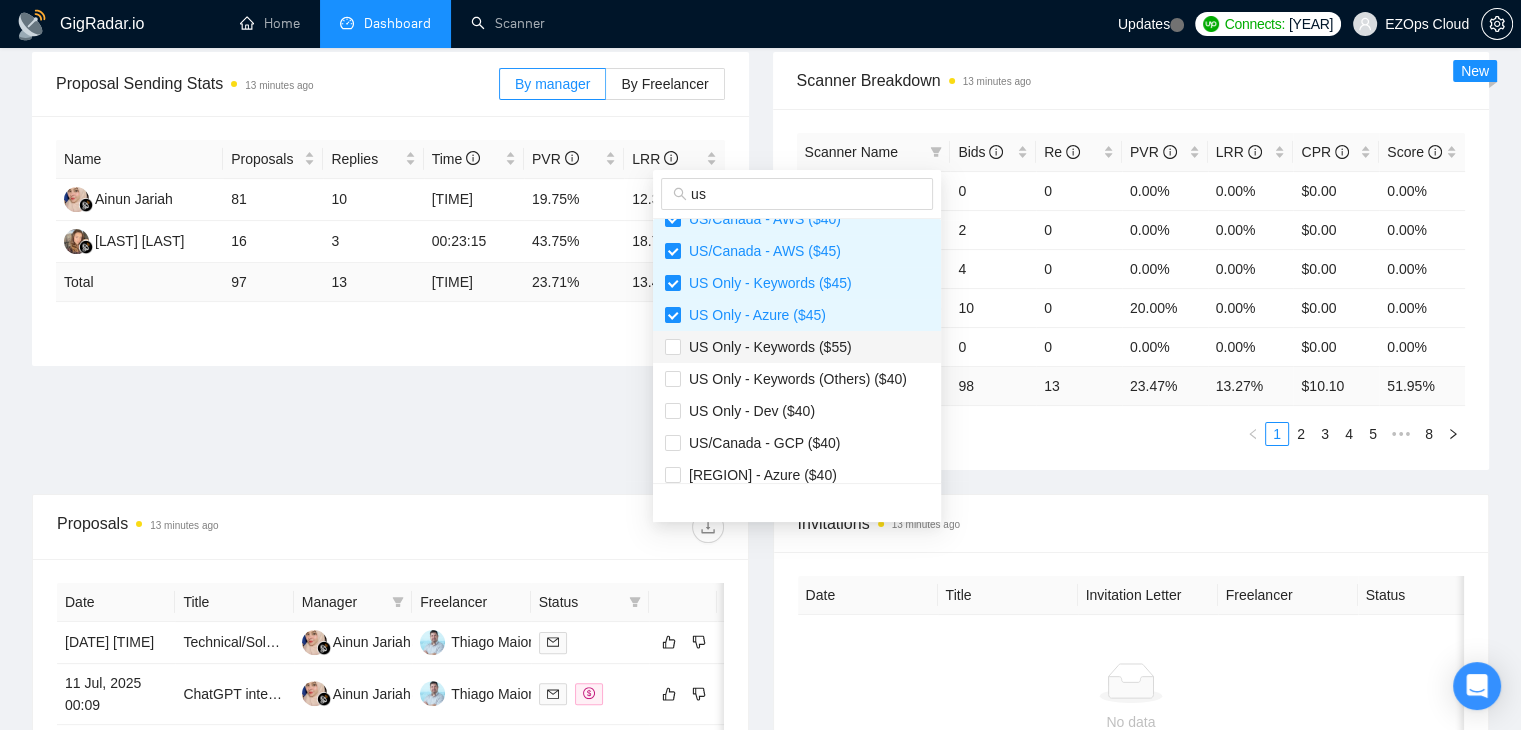 click on "US Only - Keywords ($55)" at bounding box center [797, 347] 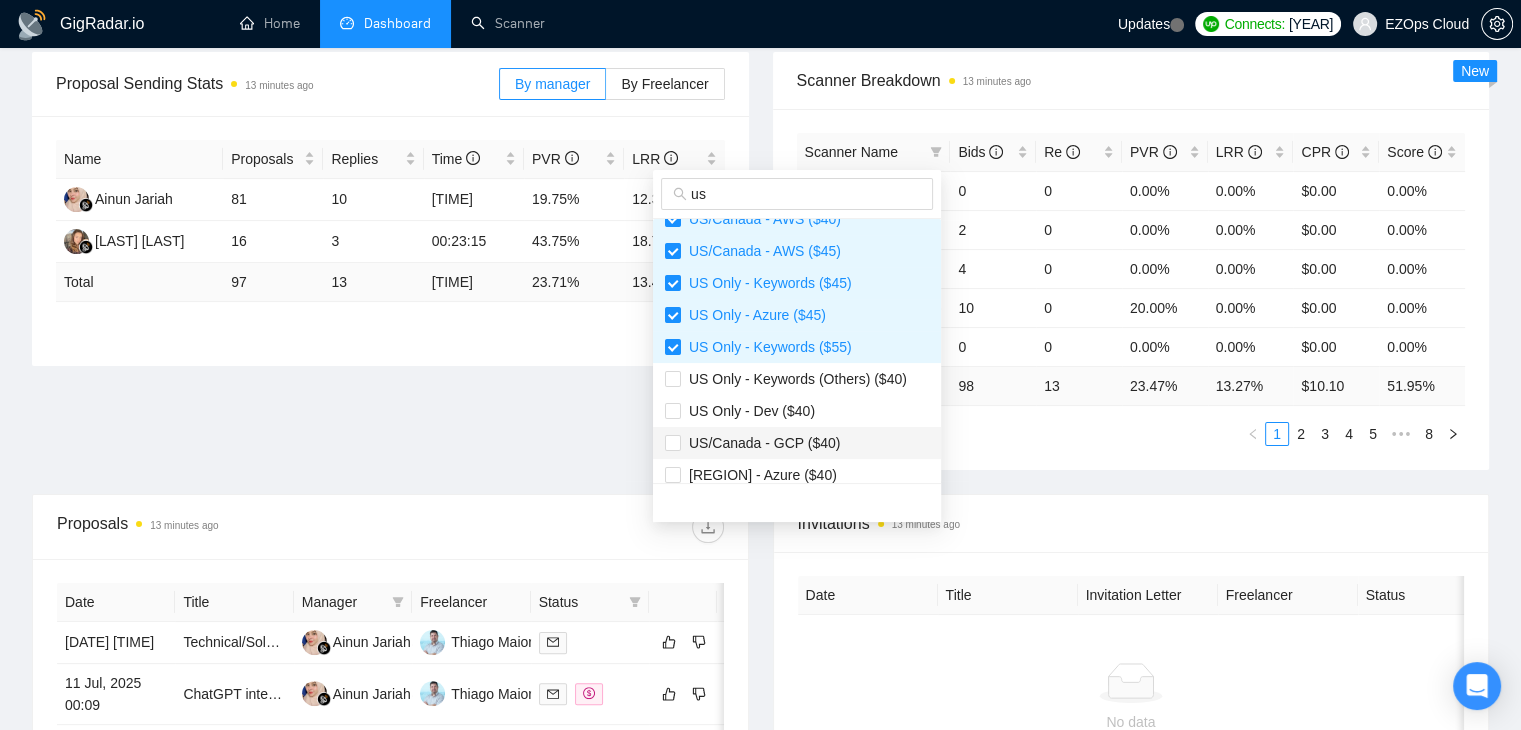 click on "US/Canada - GCP ($40)" at bounding box center [797, 443] 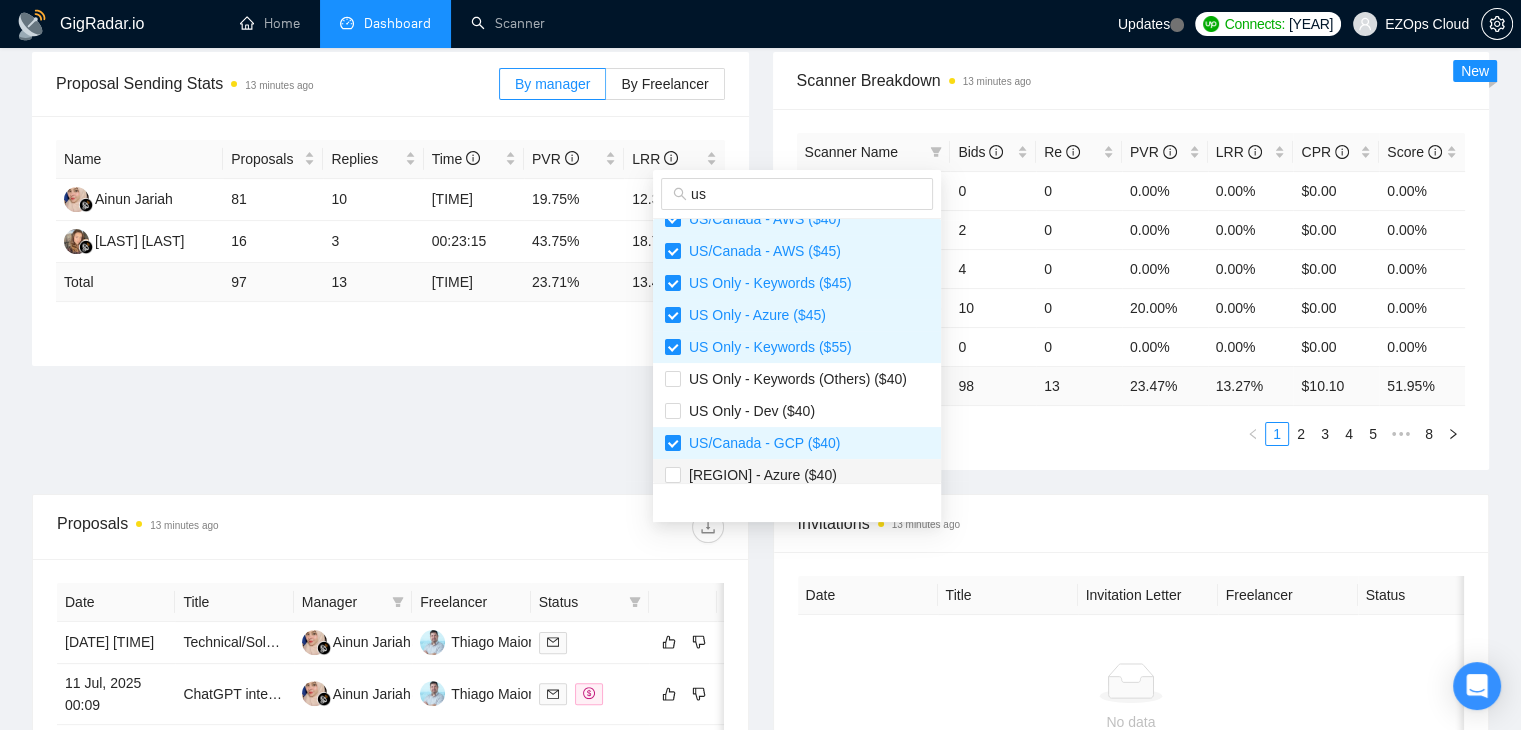 click on "[REGION] - Azure ($40)" at bounding box center [797, 475] 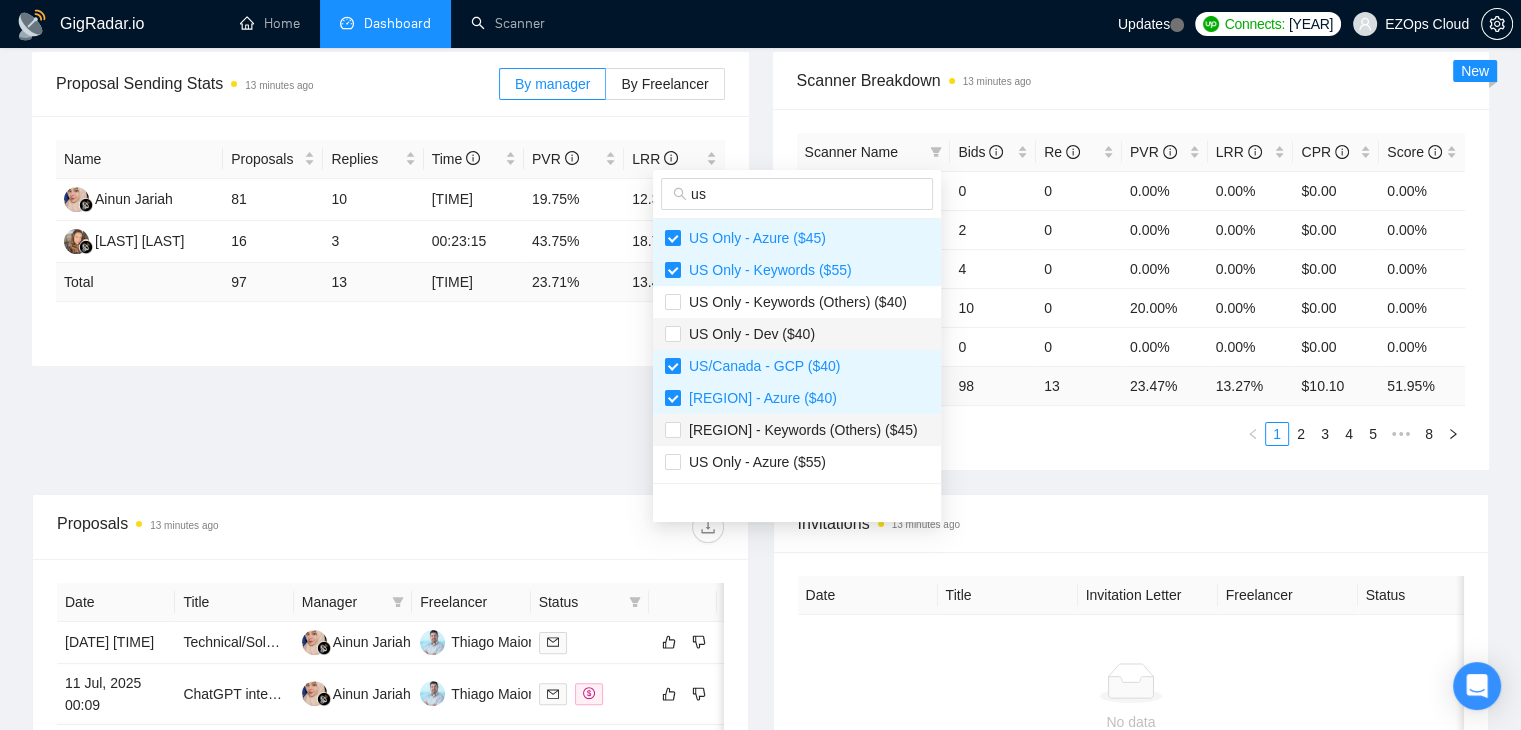 scroll, scrollTop: 700, scrollLeft: 0, axis: vertical 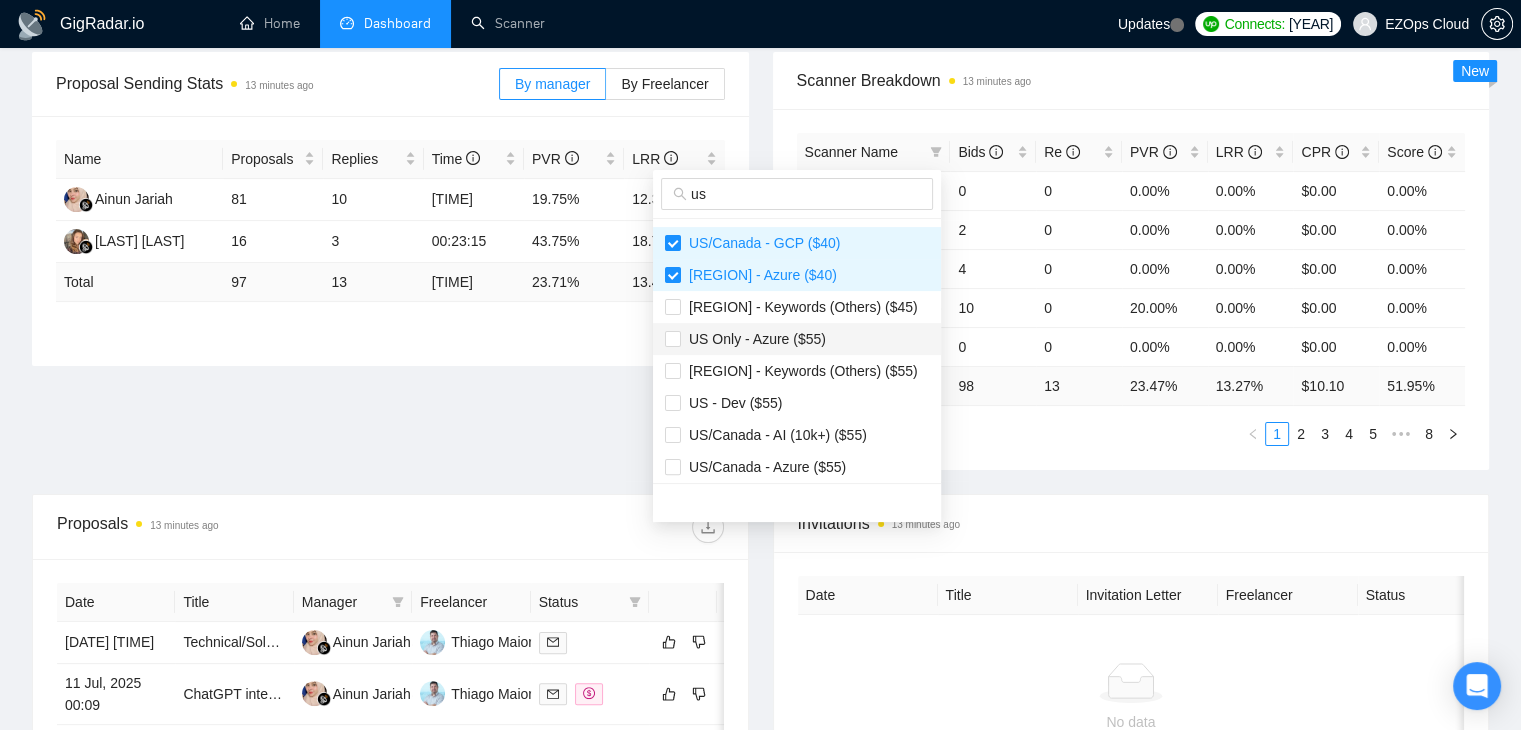 click on "US Only - Azure ($55)" at bounding box center [797, 339] 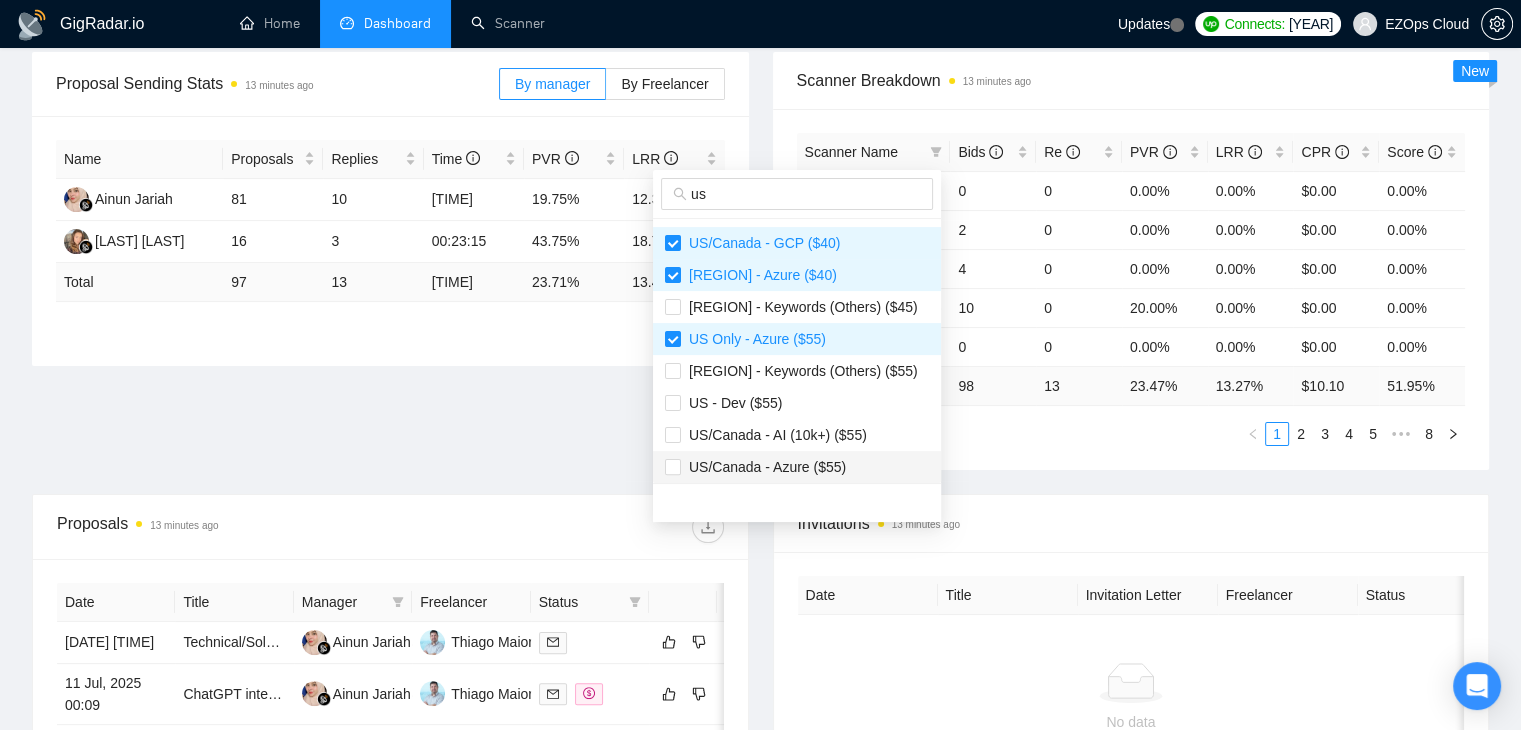 click on "US/Canada - Azure ($55)" at bounding box center [797, 467] 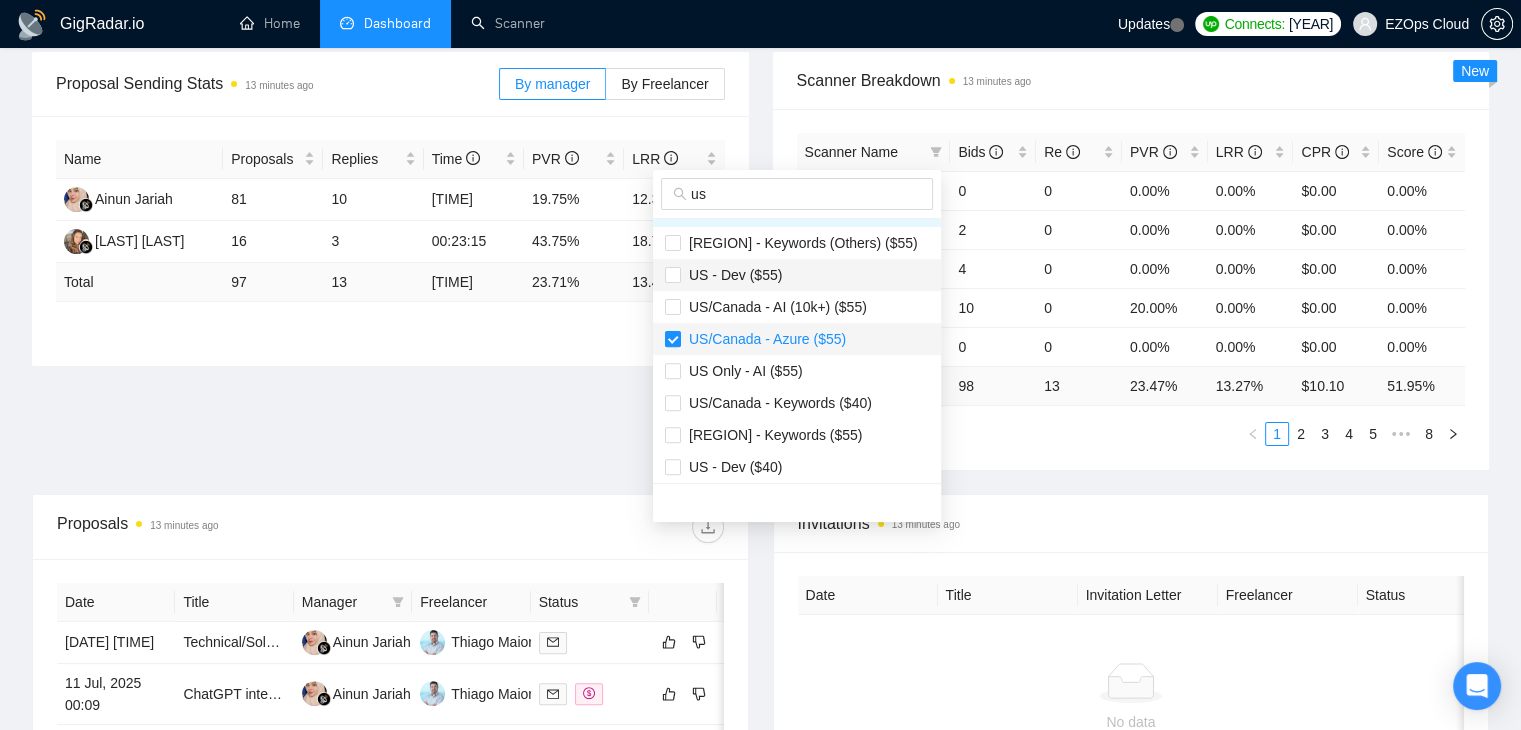 scroll, scrollTop: 832, scrollLeft: 0, axis: vertical 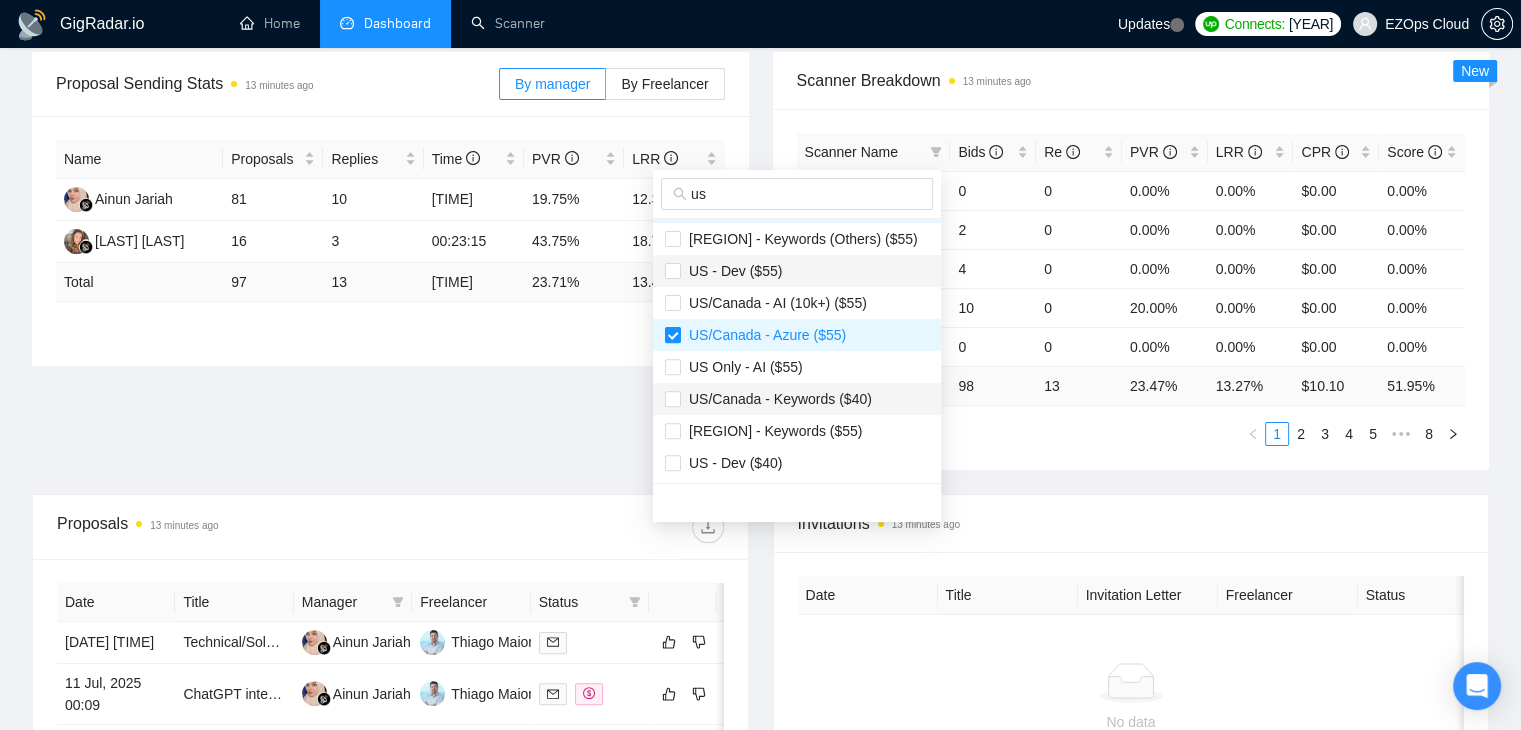 click on "US/Canada - Keywords ($40)" at bounding box center [776, 399] 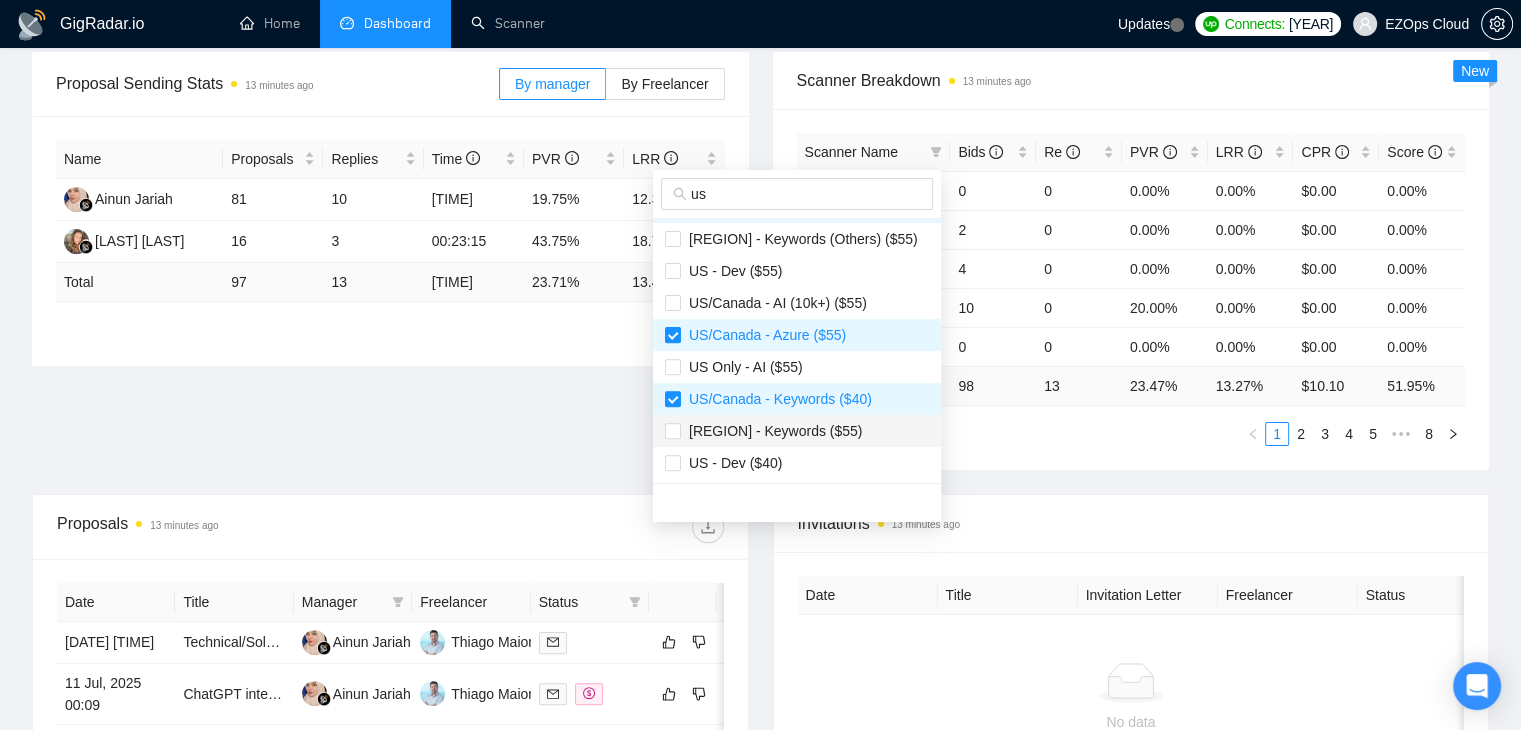 click on "[REGION] - Keywords ($55)" at bounding box center [772, 431] 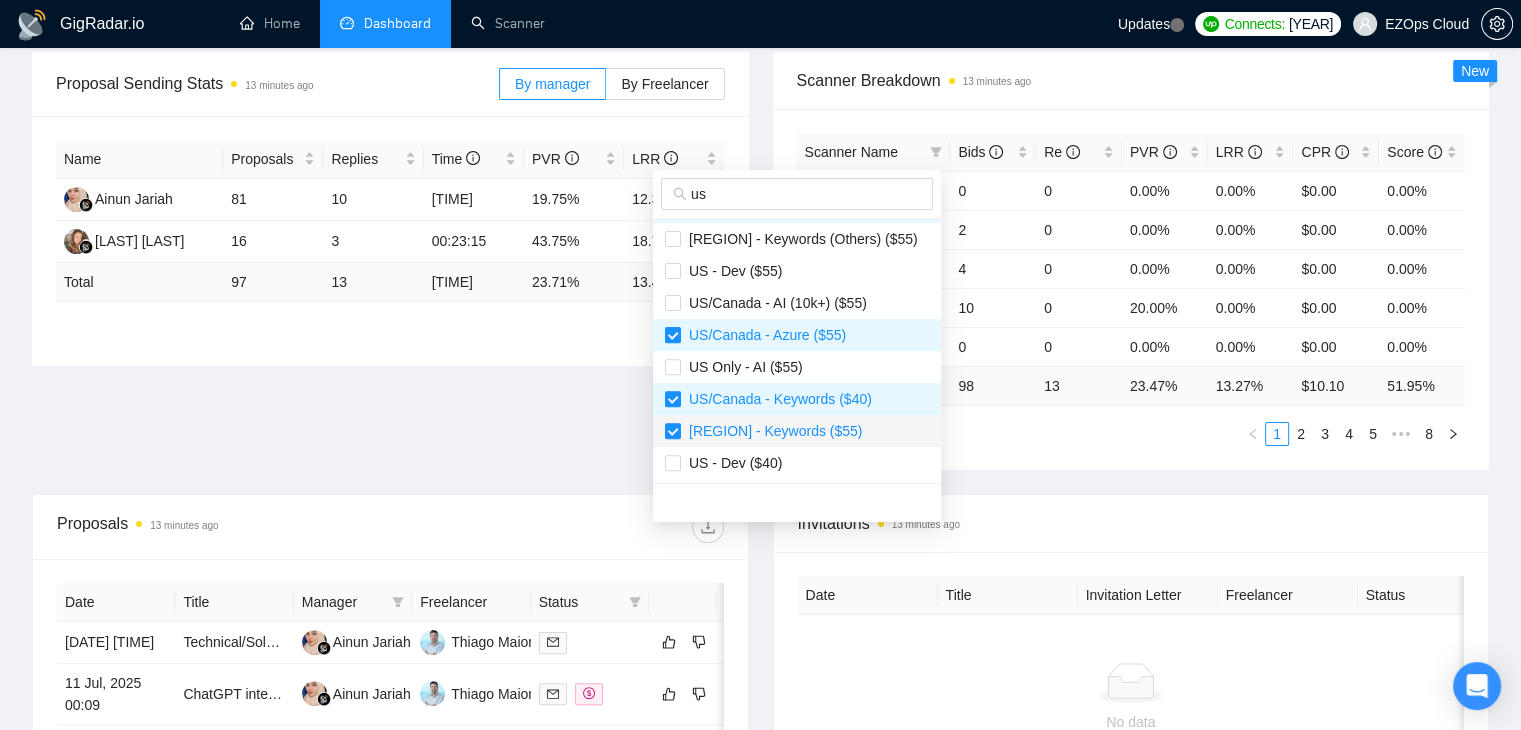 scroll, scrollTop: 400, scrollLeft: 0, axis: vertical 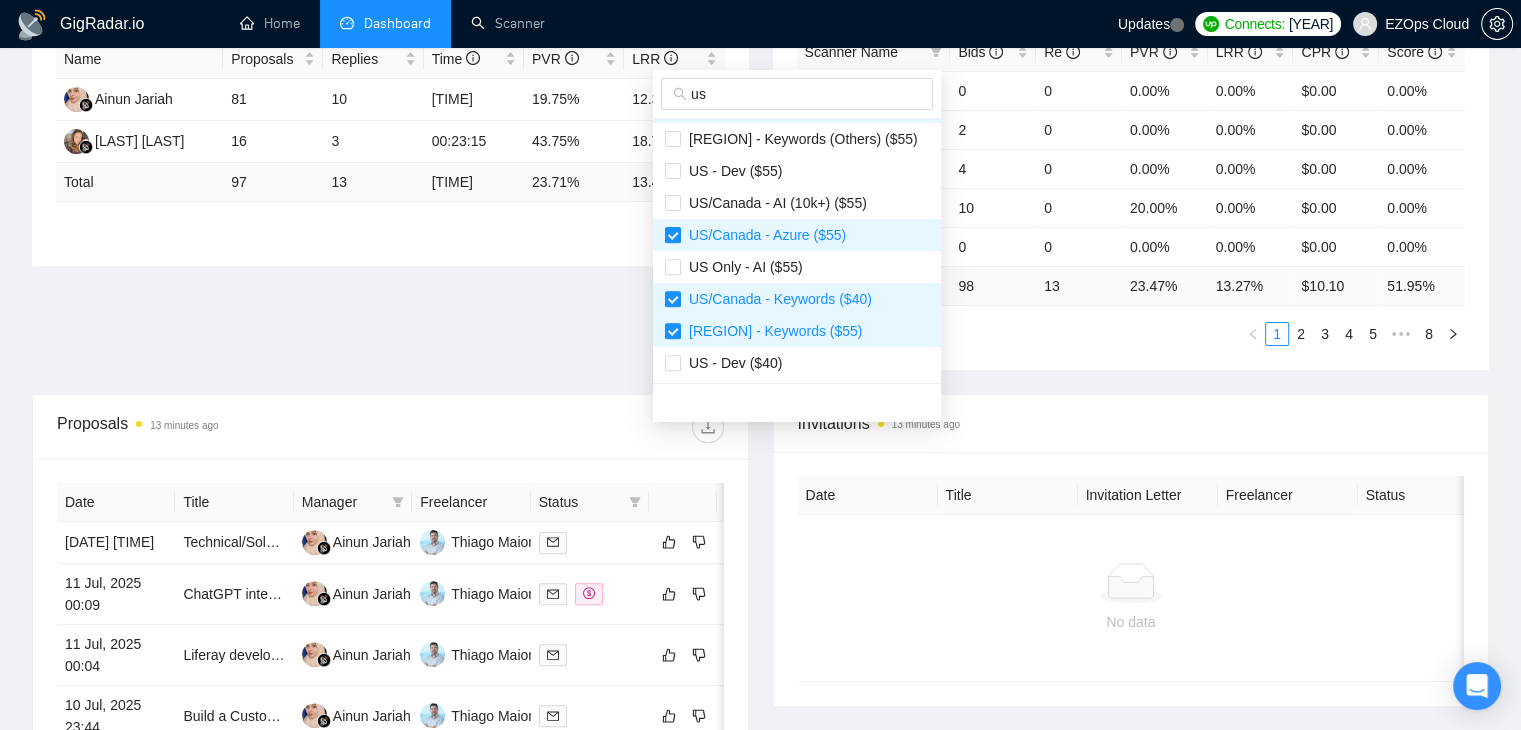 type 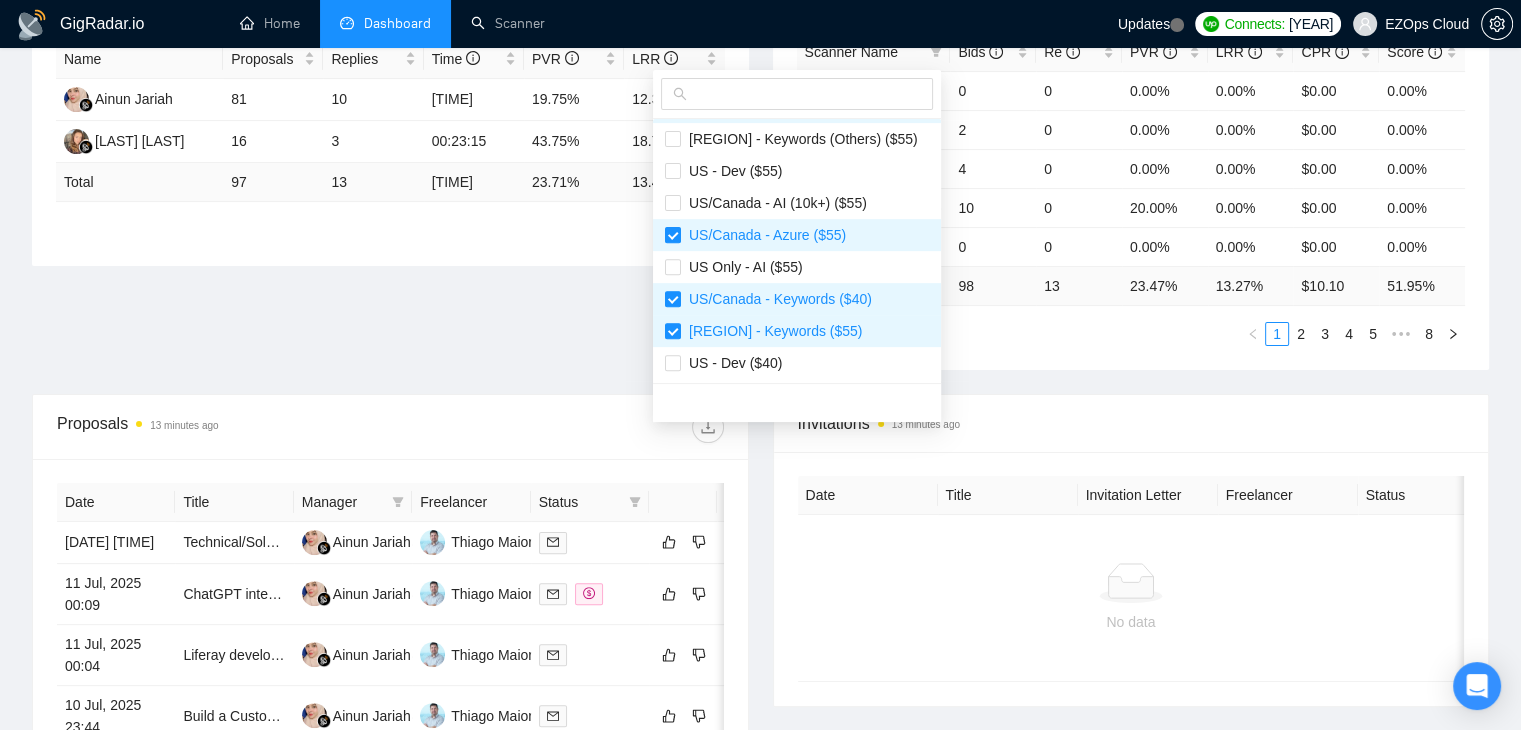 click on "Proposal Sending Stats 13 minutes ago By manager By Freelancer Name Proposals Replies Time   PVR   LRR   Ainun Jariah 81 10 02:38:58 19.75% 12.35% Natali Konstatinova 16 3 00:23:15 43.75% 18.75% Total 97 13 02:16:35 23.71 % 13.40 % 1 Scanner Breakdown 13 minutes ago Scanner Name Bids   Re   PVR   LRR   CPR   Score   [REGION] - GCP ($45) 0 0 0.00% 0.00% $0.00 0.00% Europe - Azure 2 0 0.00% 0.00% $0.00 0.00% [REGION] - AWS ($55) 4 0 0.00% 0.00% $0.00 0.00% US - Dev (10k+) ($45) 10 0 20.00% 0.00% $0.00 0.00% US Only - Keywords (Others) ($45) 0 0 0.00% 0.00% $0.00 0.00% Total 98 13 23.47 % 13.27 % $ 10.10 51.95 % 1 2 3 4 5 ••• 8 New" at bounding box center [760, 173] 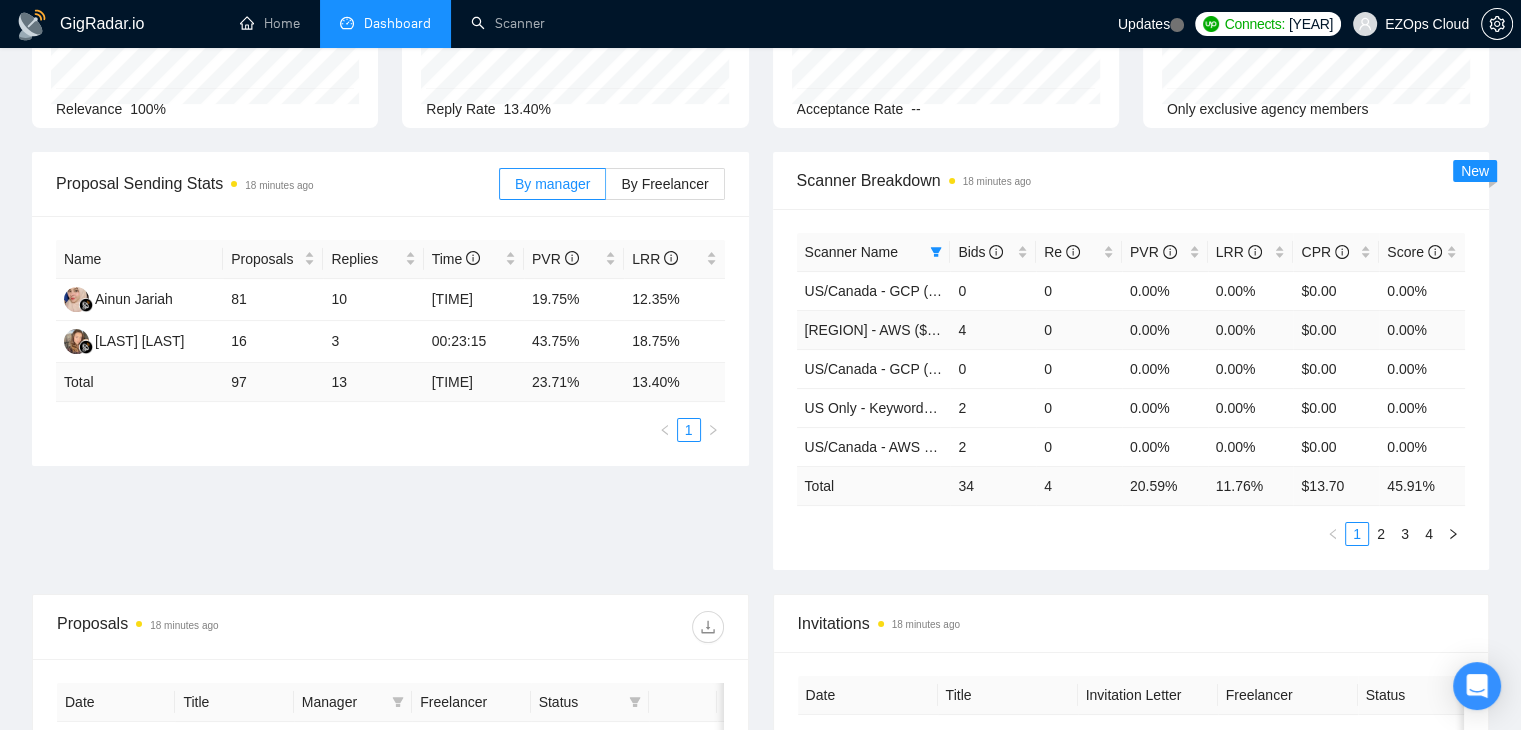 scroll, scrollTop: 0, scrollLeft: 0, axis: both 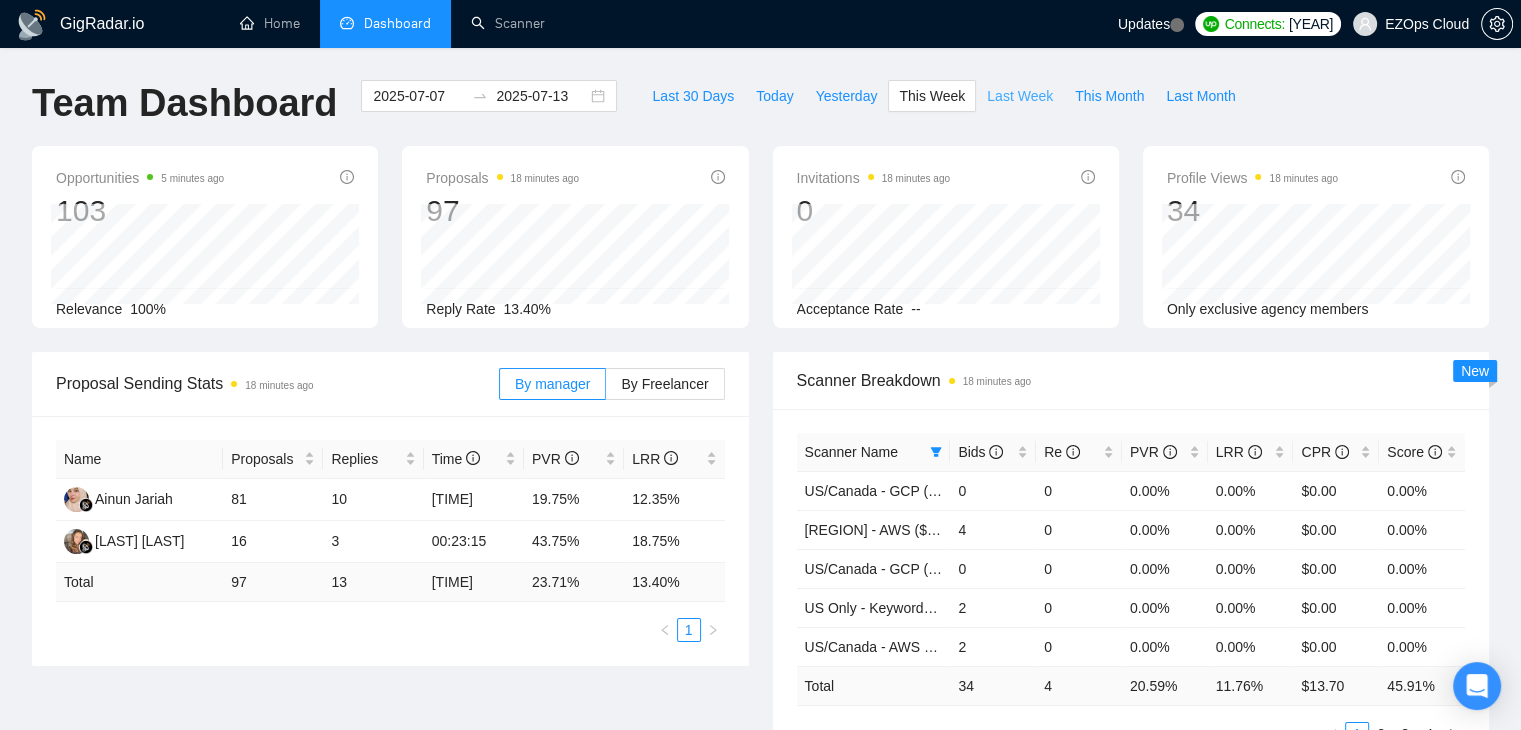 click on "Last Week" at bounding box center [1020, 96] 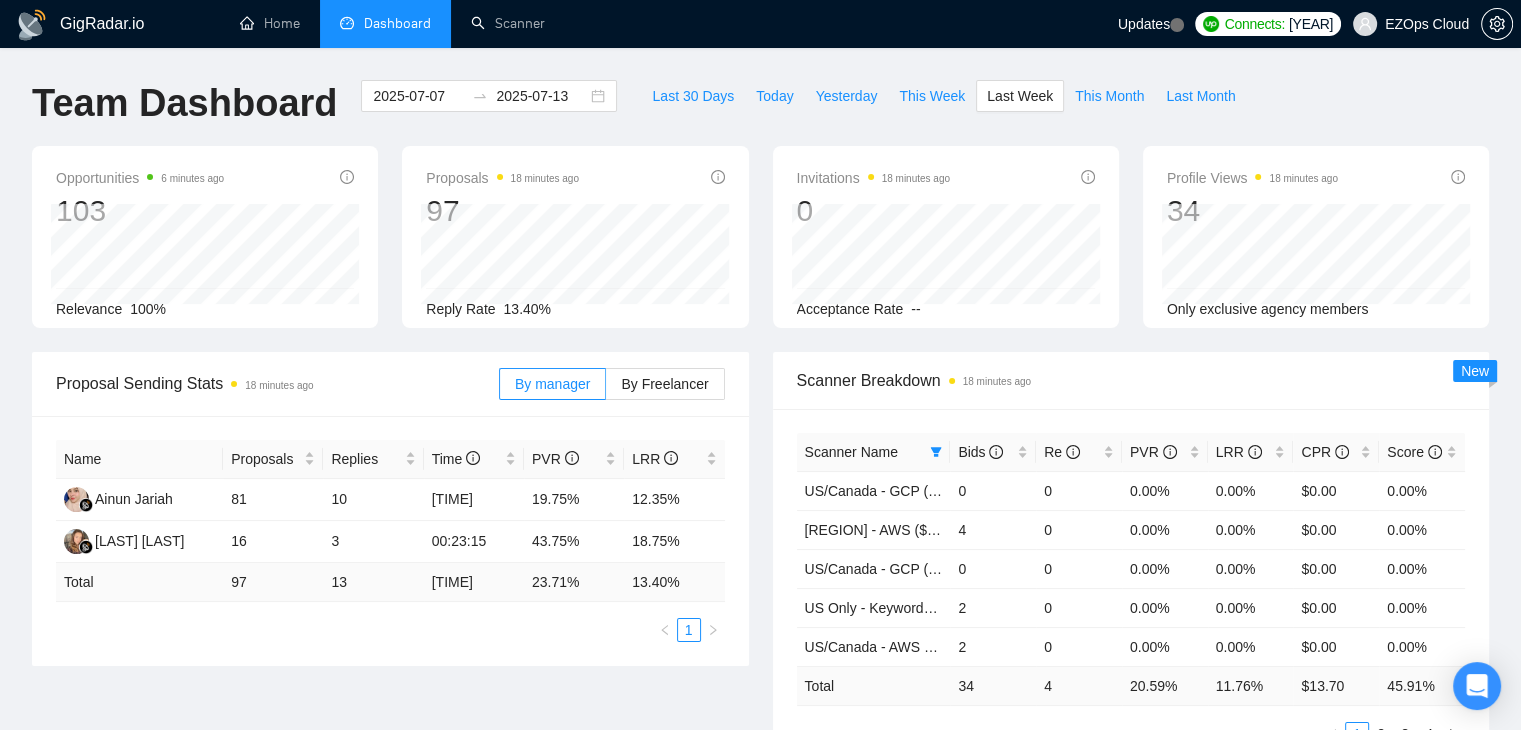 type on "2025-06-30" 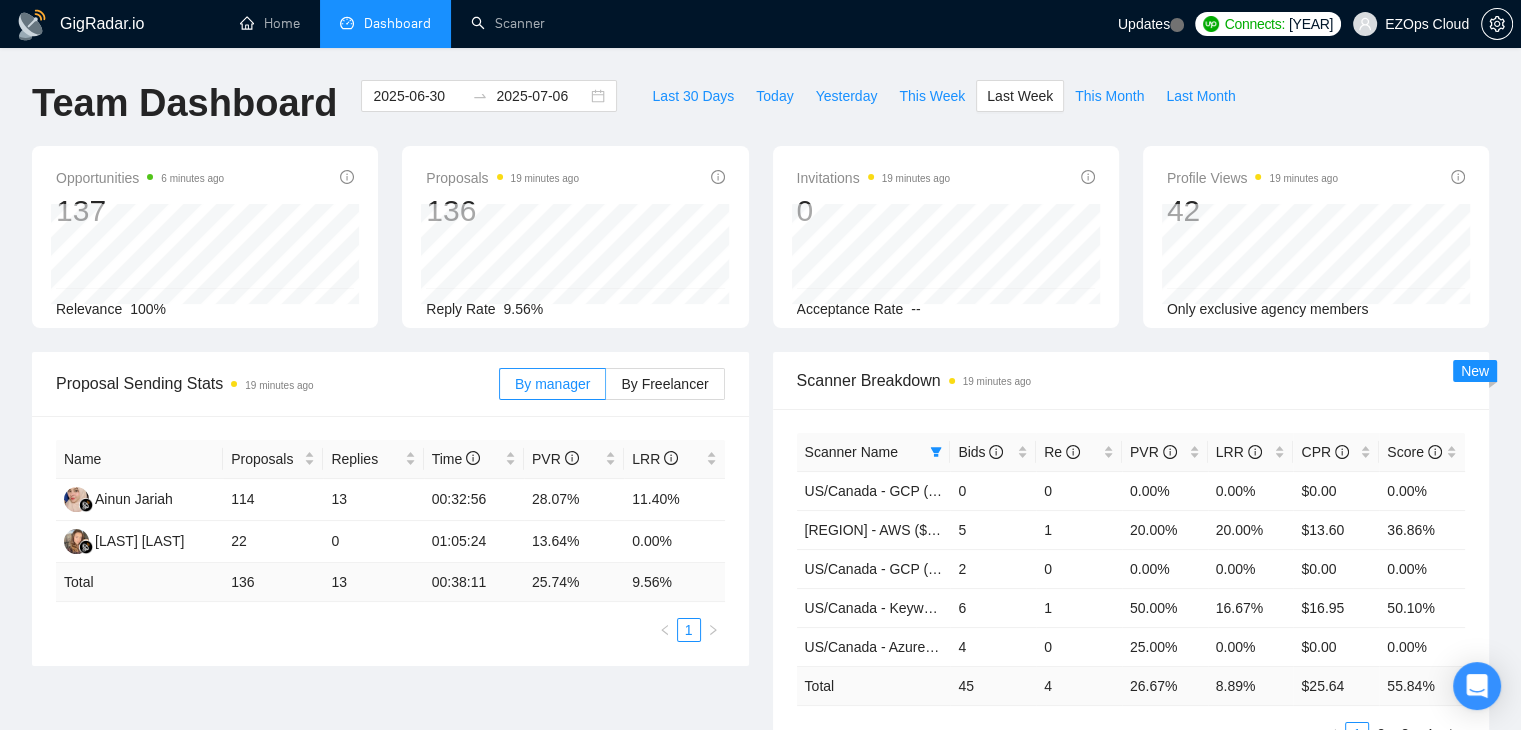click on "Scanner Name" at bounding box center [874, 452] 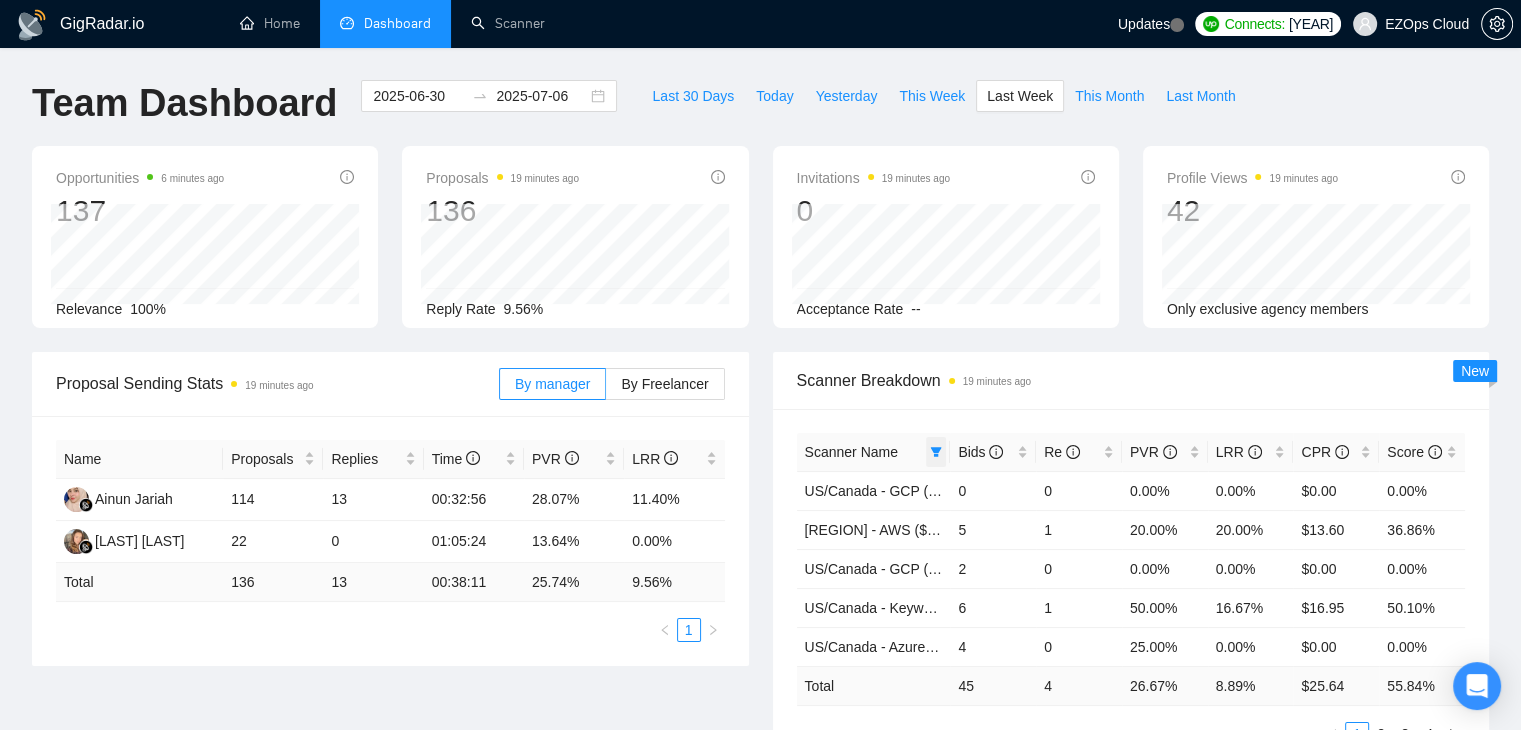 click 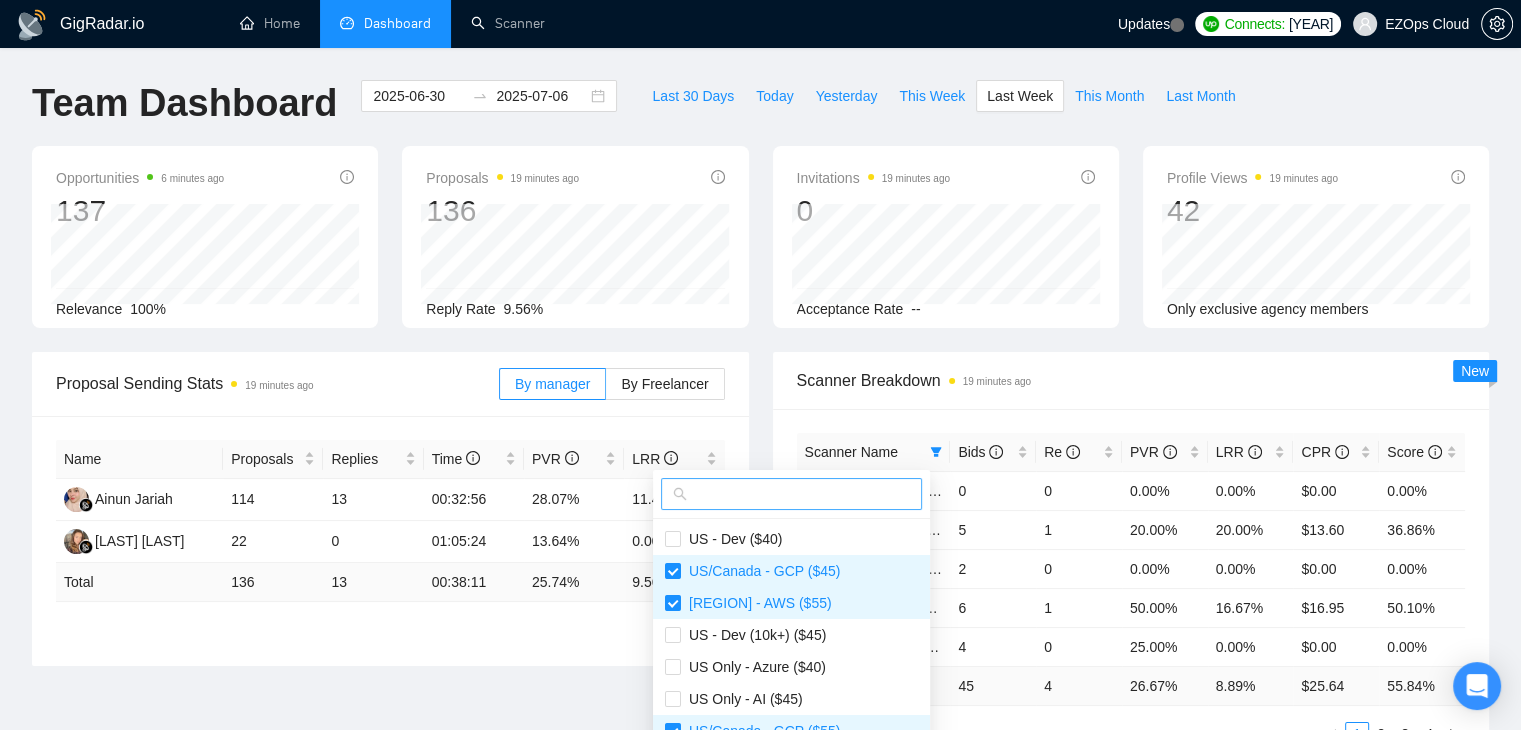 click at bounding box center [800, 494] 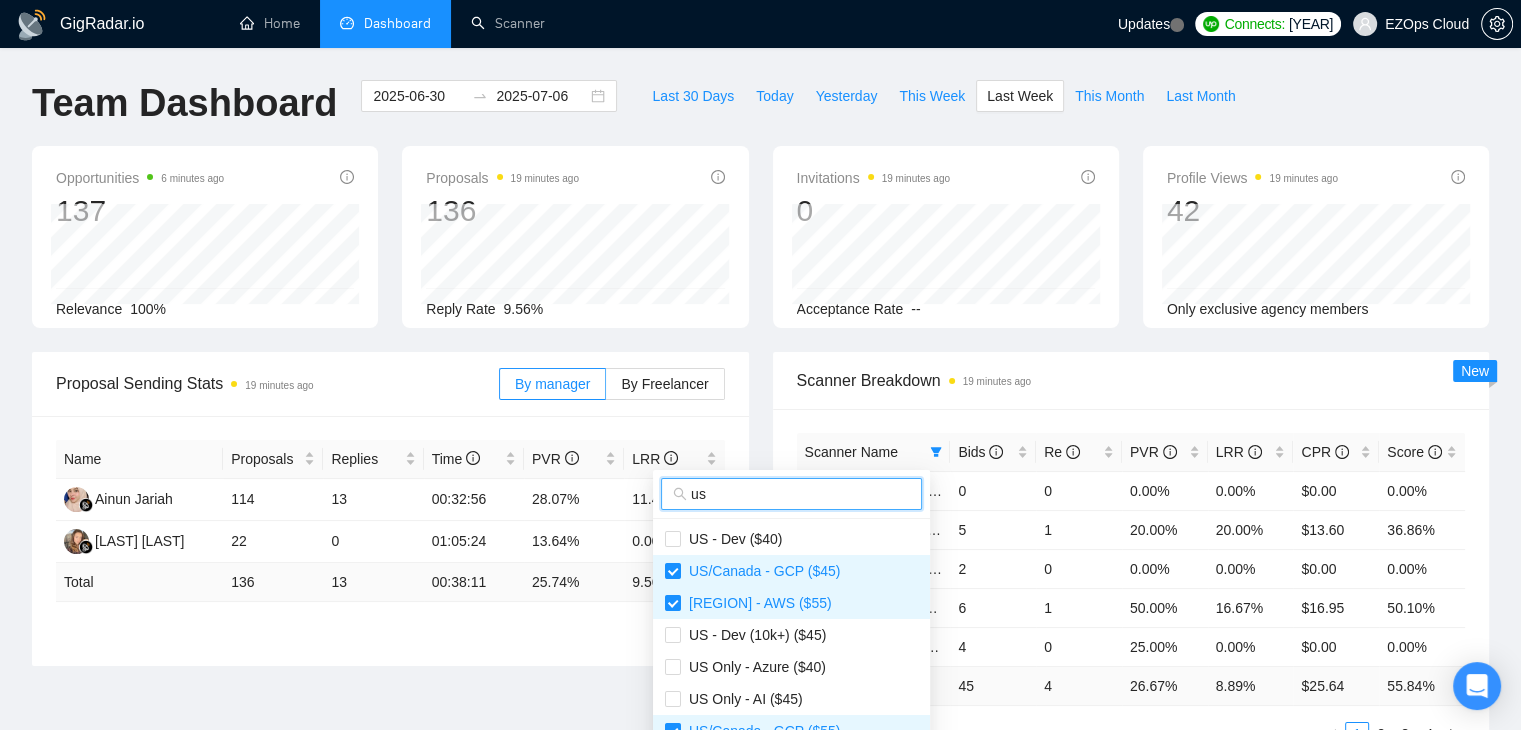 scroll, scrollTop: 200, scrollLeft: 0, axis: vertical 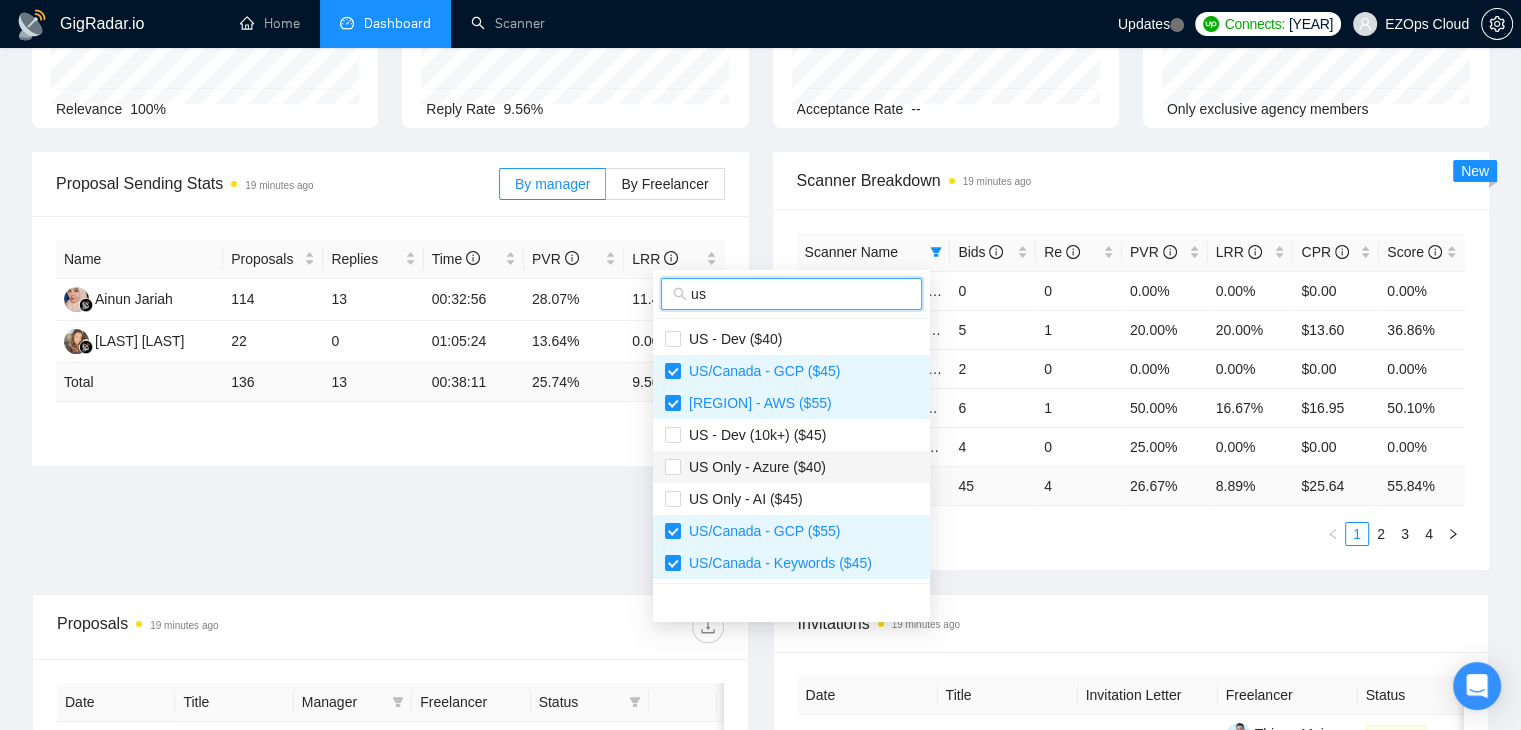 type on "us" 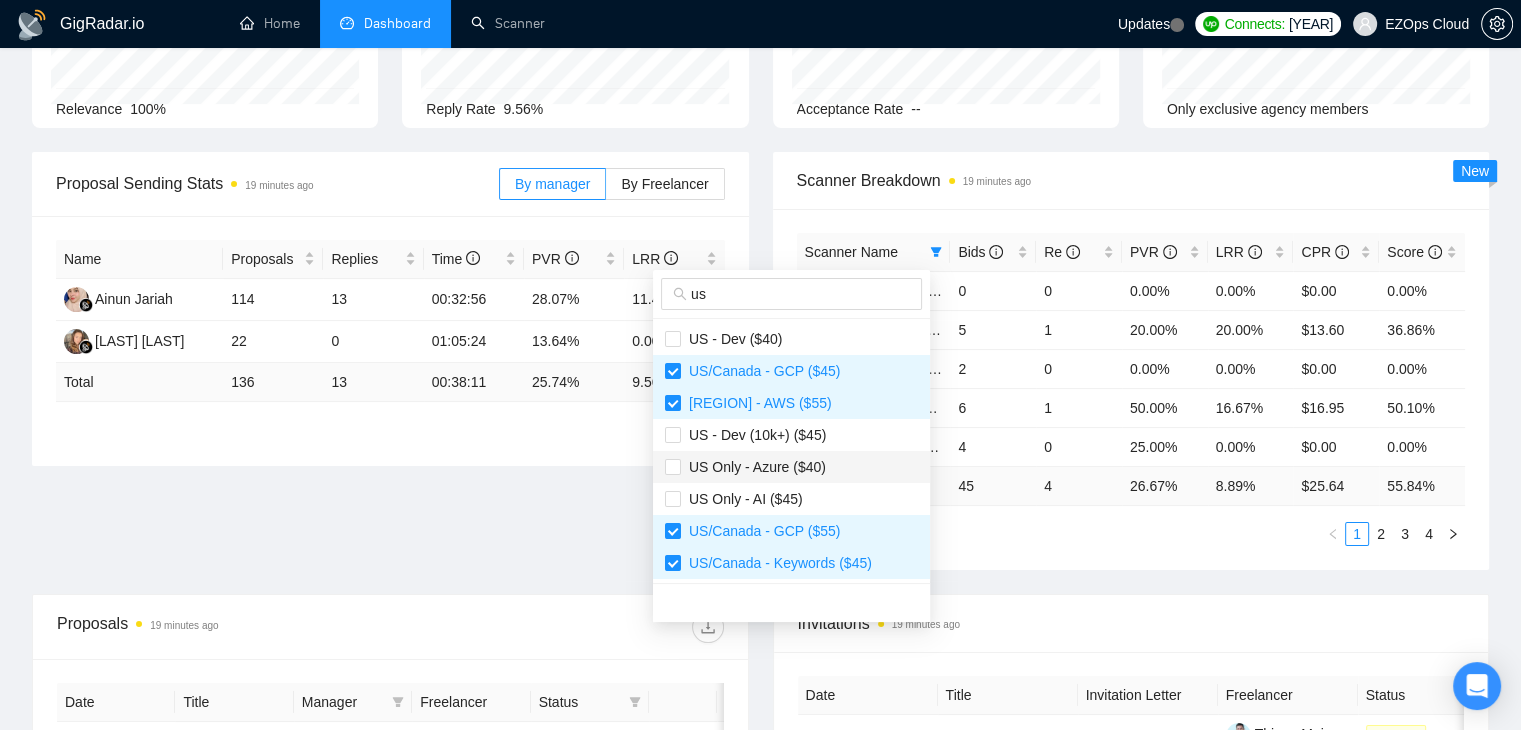 click on "US Only - Azure ($40)" at bounding box center [791, 467] 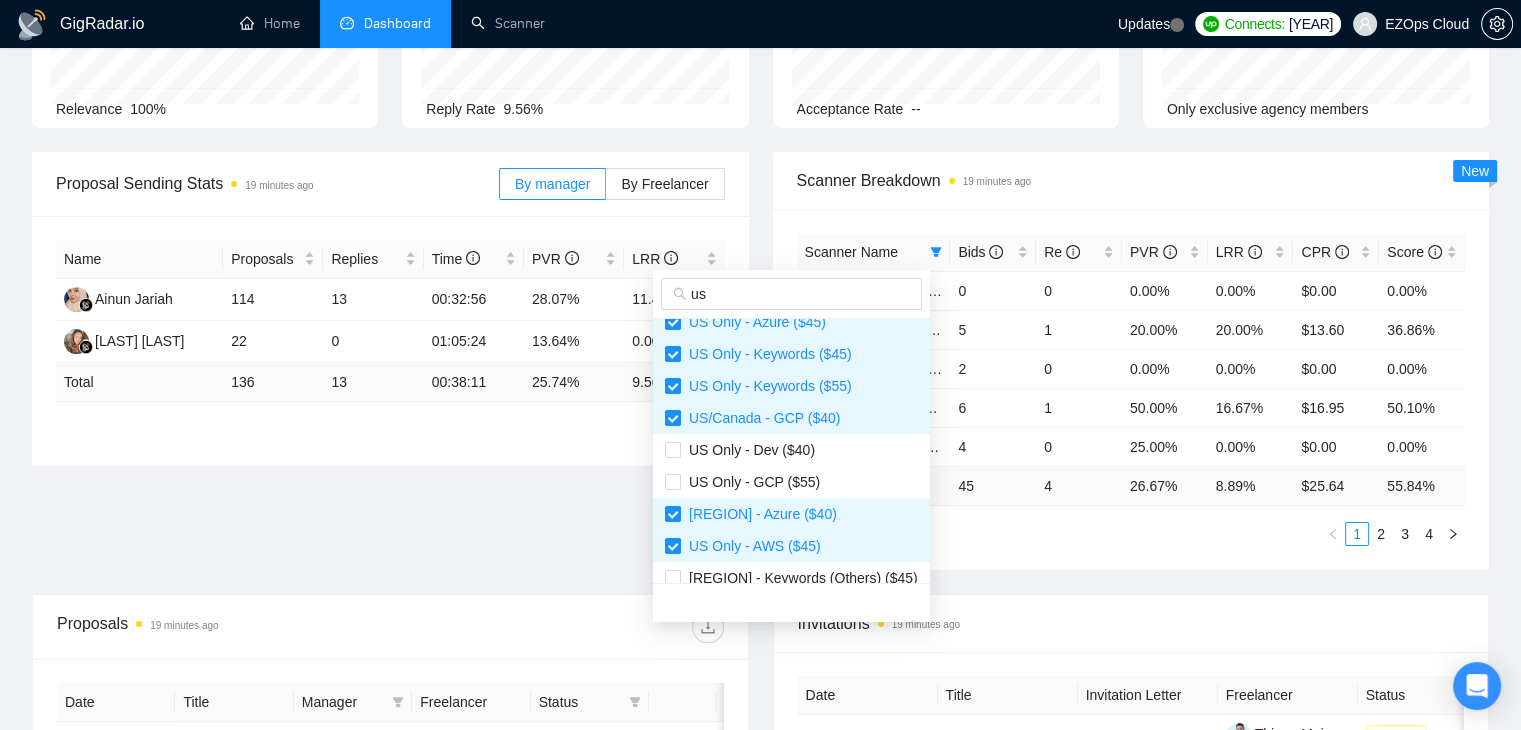 scroll, scrollTop: 500, scrollLeft: 0, axis: vertical 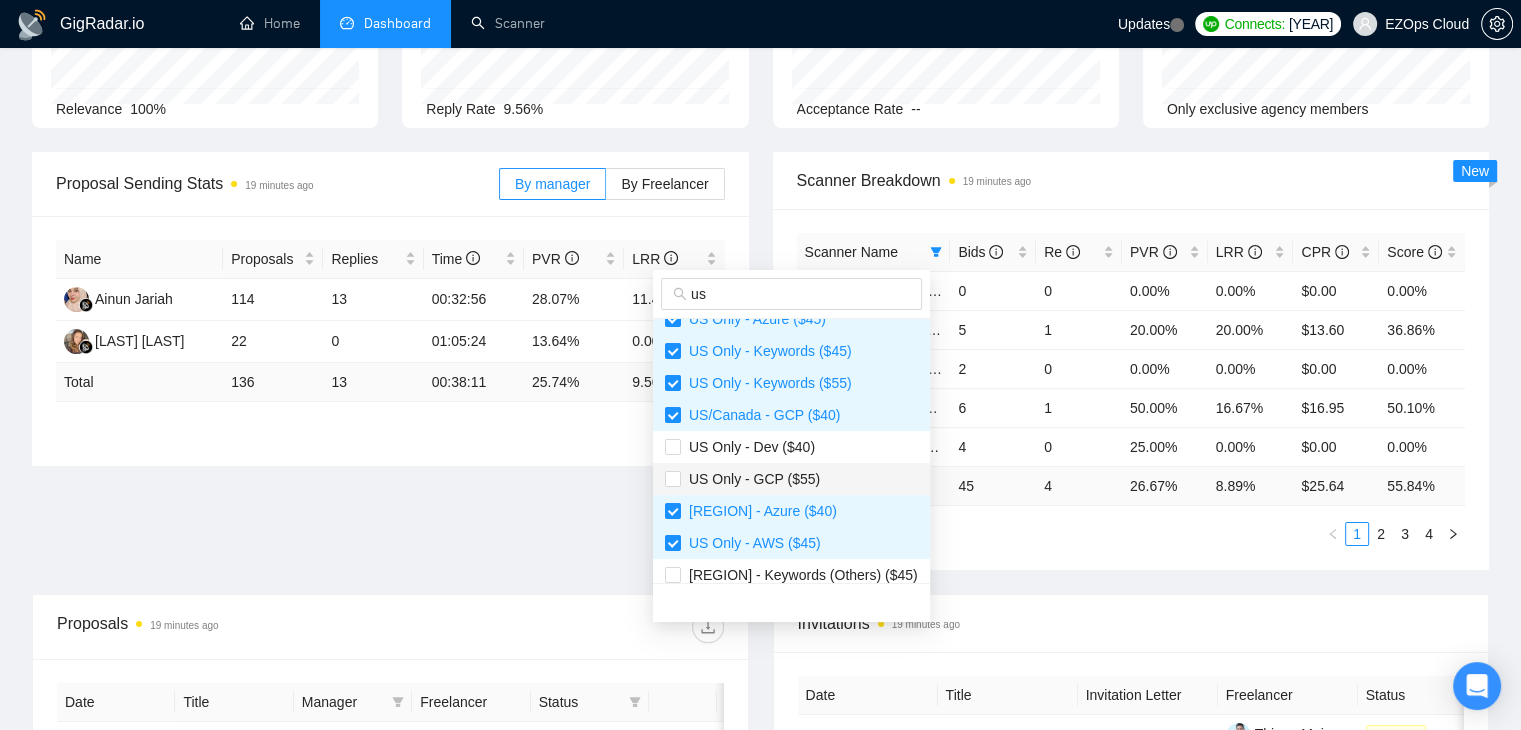 click on "US Only - GCP ($55)" at bounding box center [791, 479] 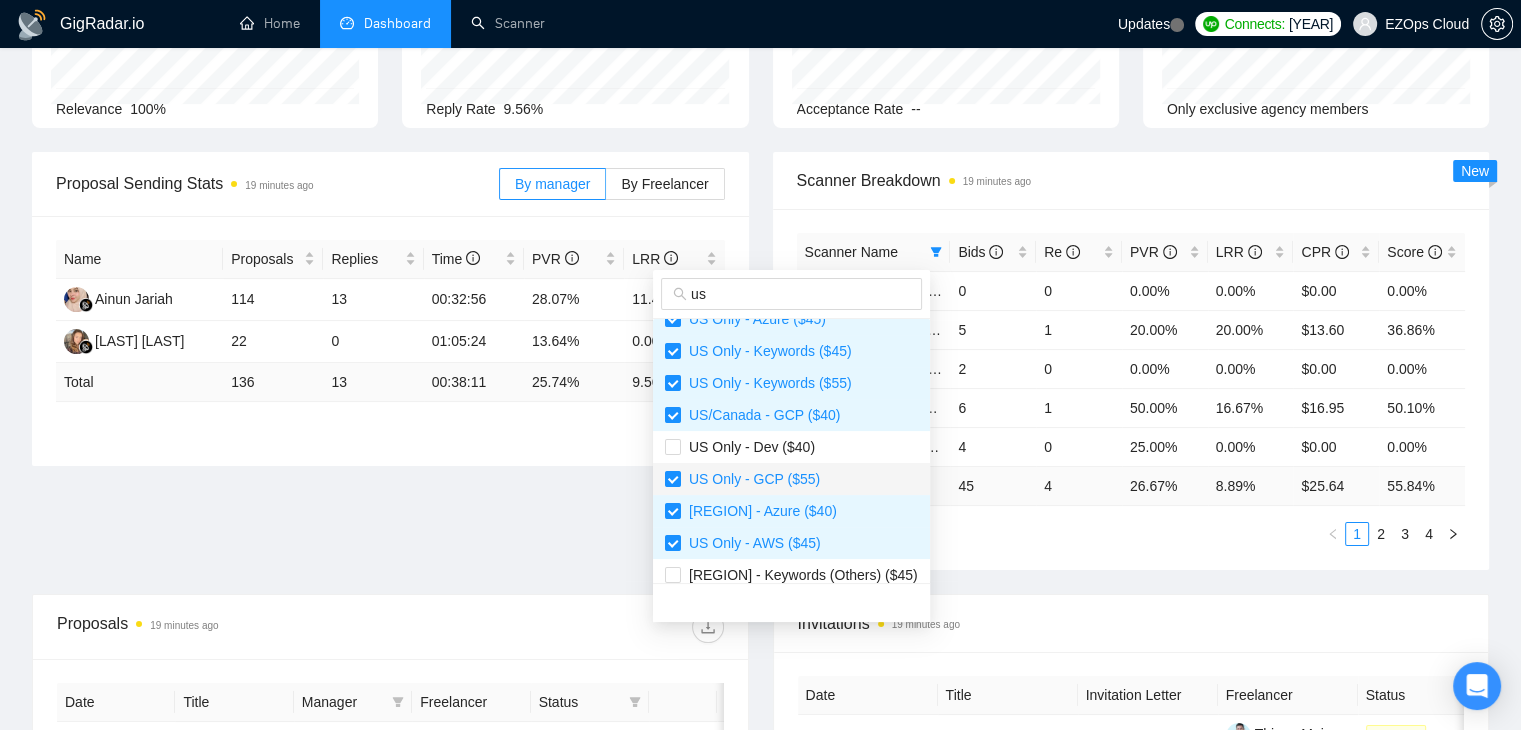 scroll, scrollTop: 700, scrollLeft: 0, axis: vertical 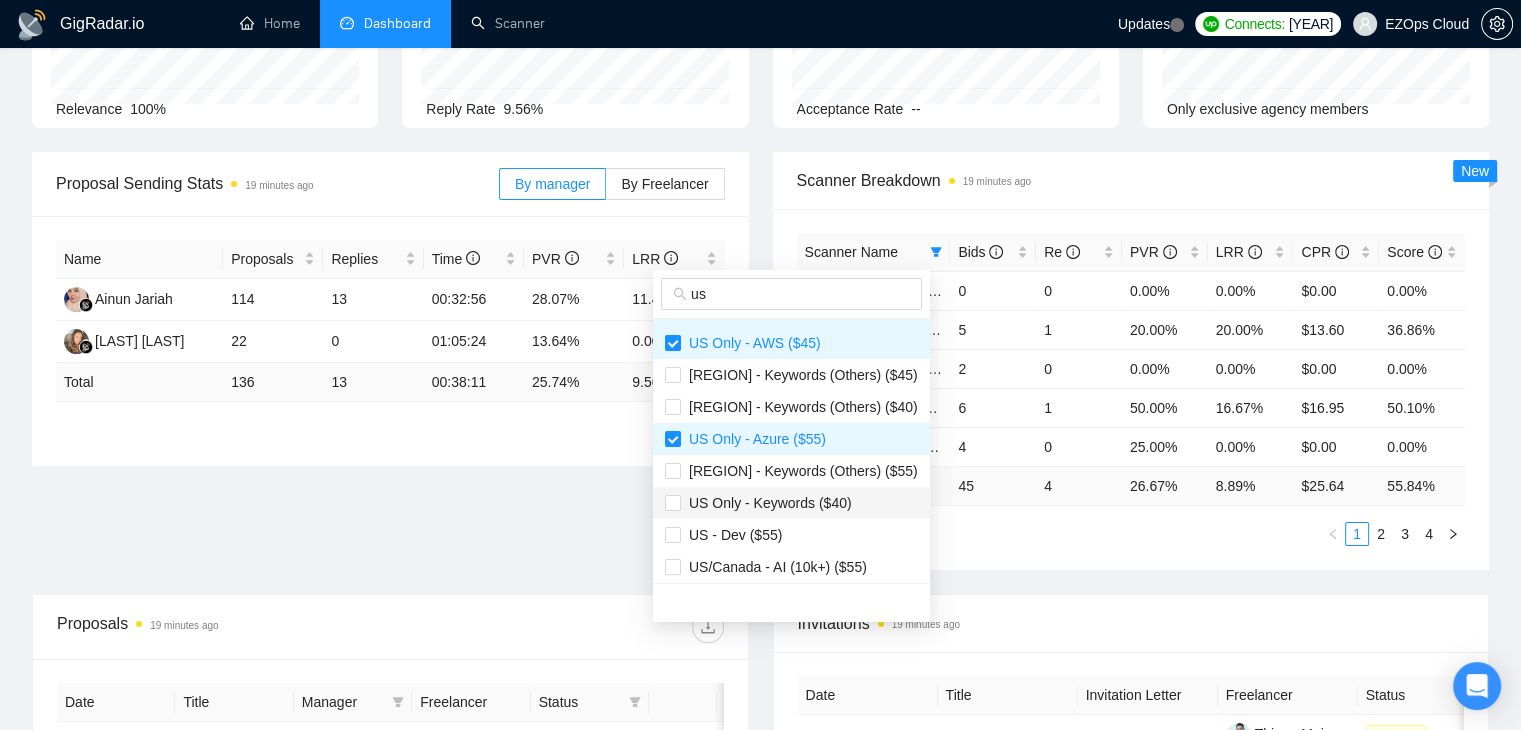 click on "US Only - Keywords ($40)" at bounding box center [766, 503] 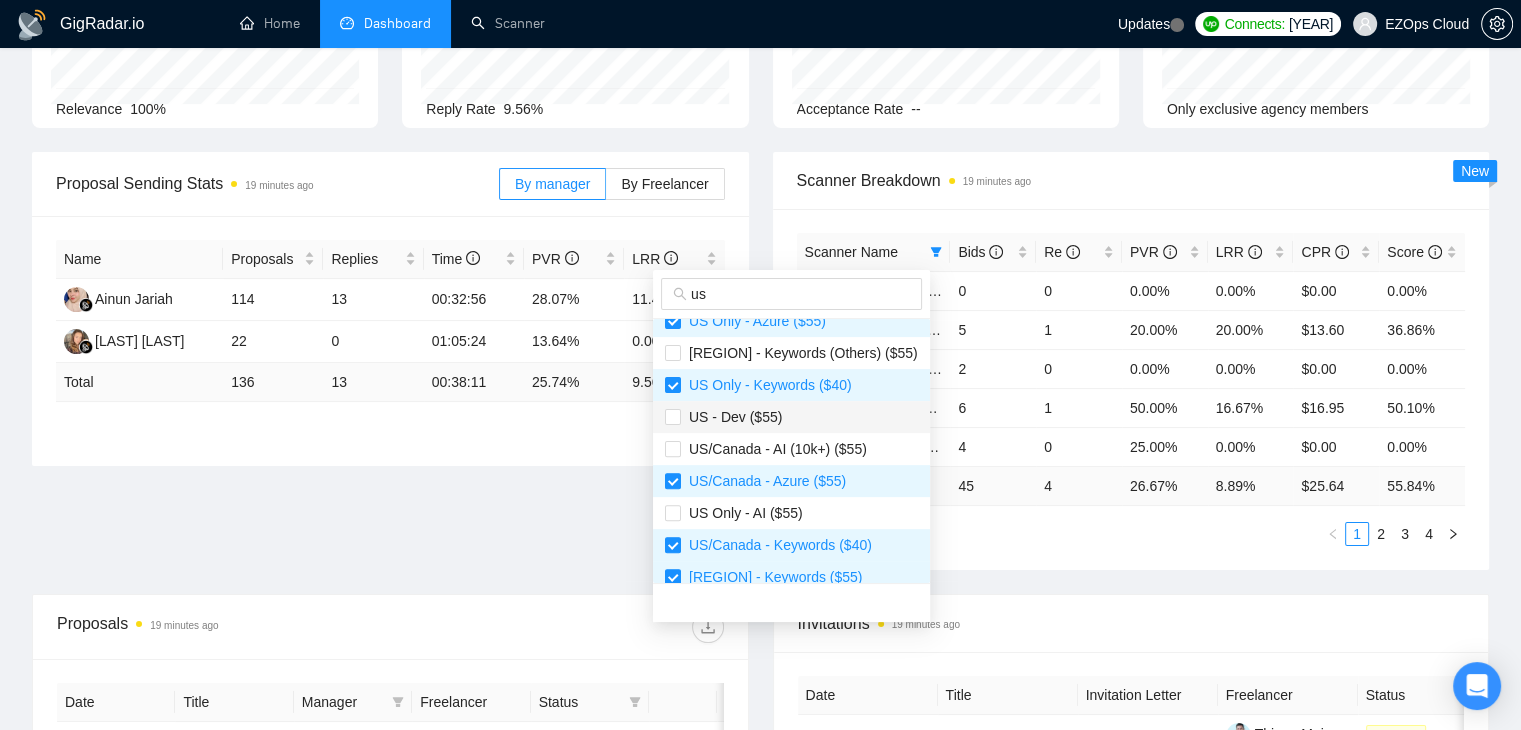 scroll, scrollTop: 832, scrollLeft: 0, axis: vertical 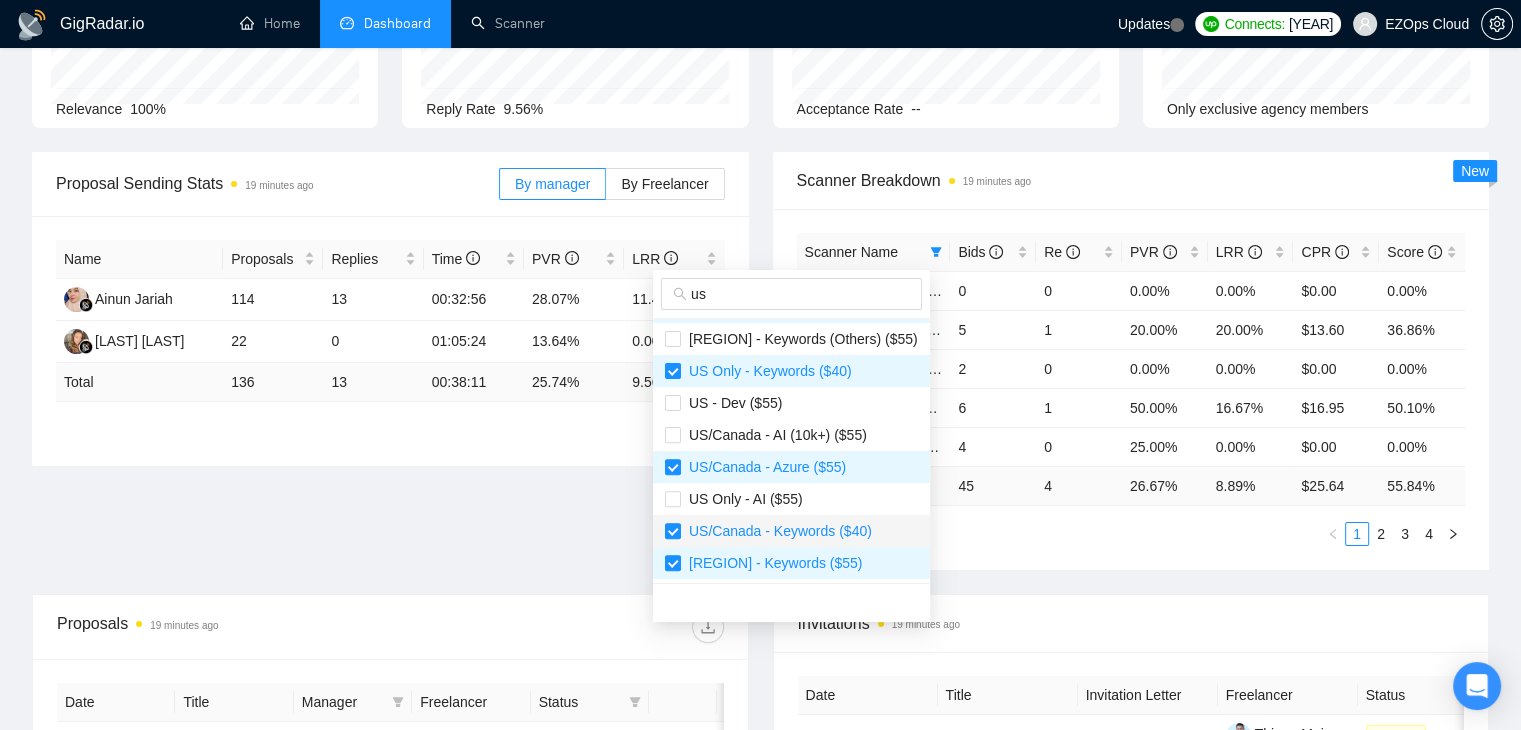 click on "Scanner Name Bids   Re   PVR   LRR   CPR   Score   [REGION] - GCP ($45) 0 0 0.00% 0.00% $0.00 0.00% [REGION] - AWS ($55) 5 1 20.00% 20.00% $13.60 36.86% [REGION] - GCP ($55) 2 0 0.00% 0.00% $0.00 0.00% [REGION] - Keywords ($45) 6 1 50.00% 16.67% $16.95 50.10% [REGION] - Azure ($45) 4 0 25.00% 0.00% $0.00 0.00% Total 45 4 26.67 % 8.89 % $ 25.64 55.84 % 1 2 3 4" at bounding box center [1131, 389] 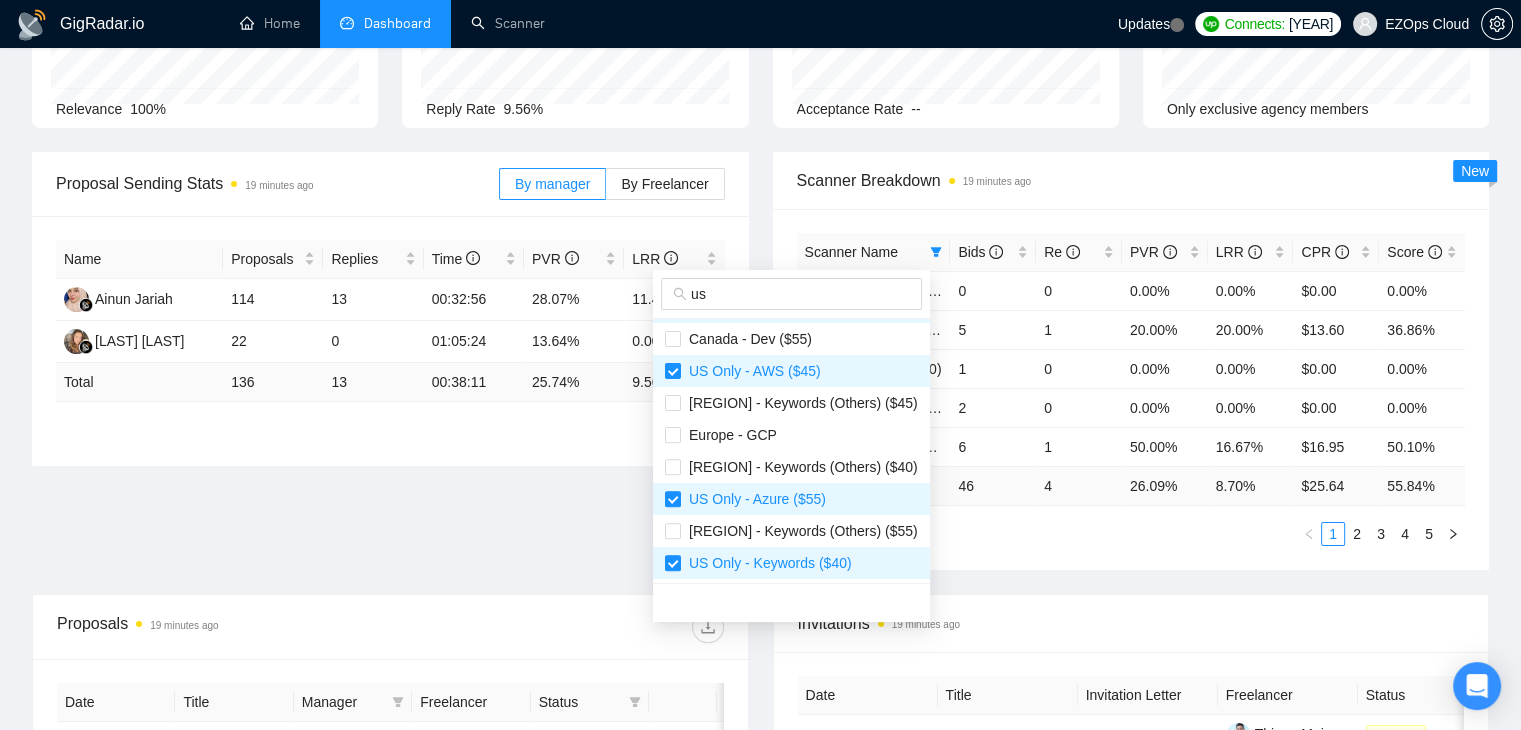 type 